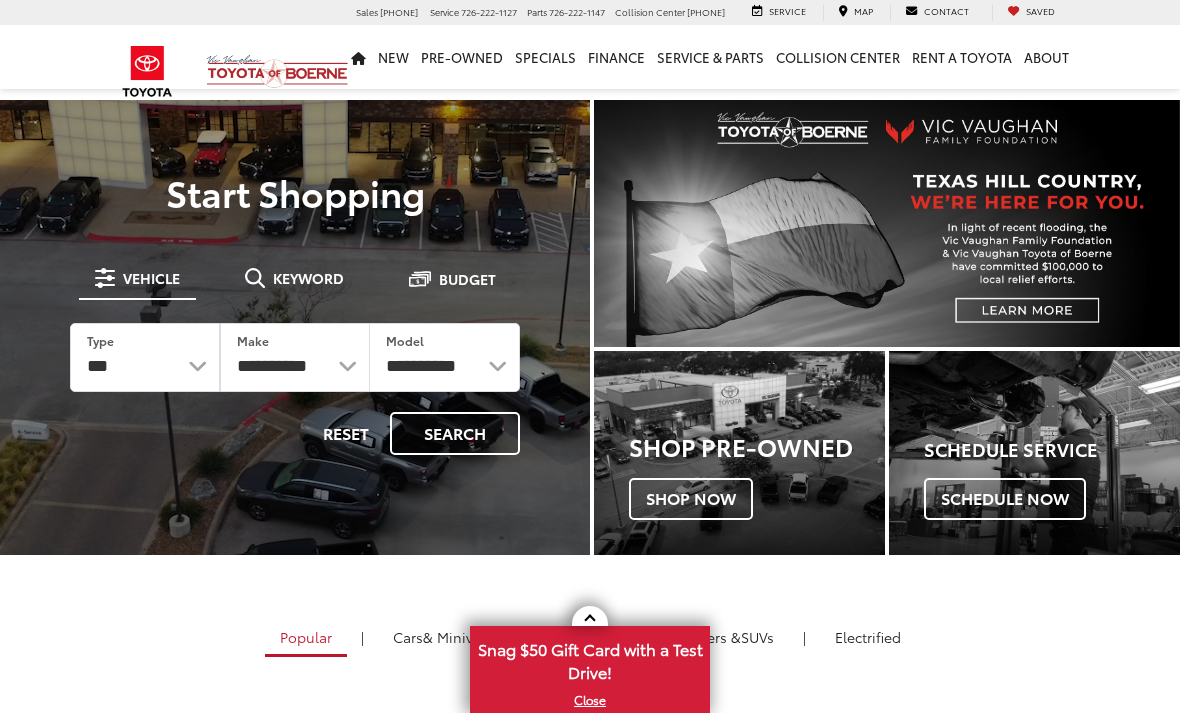 scroll, scrollTop: 0, scrollLeft: 0, axis: both 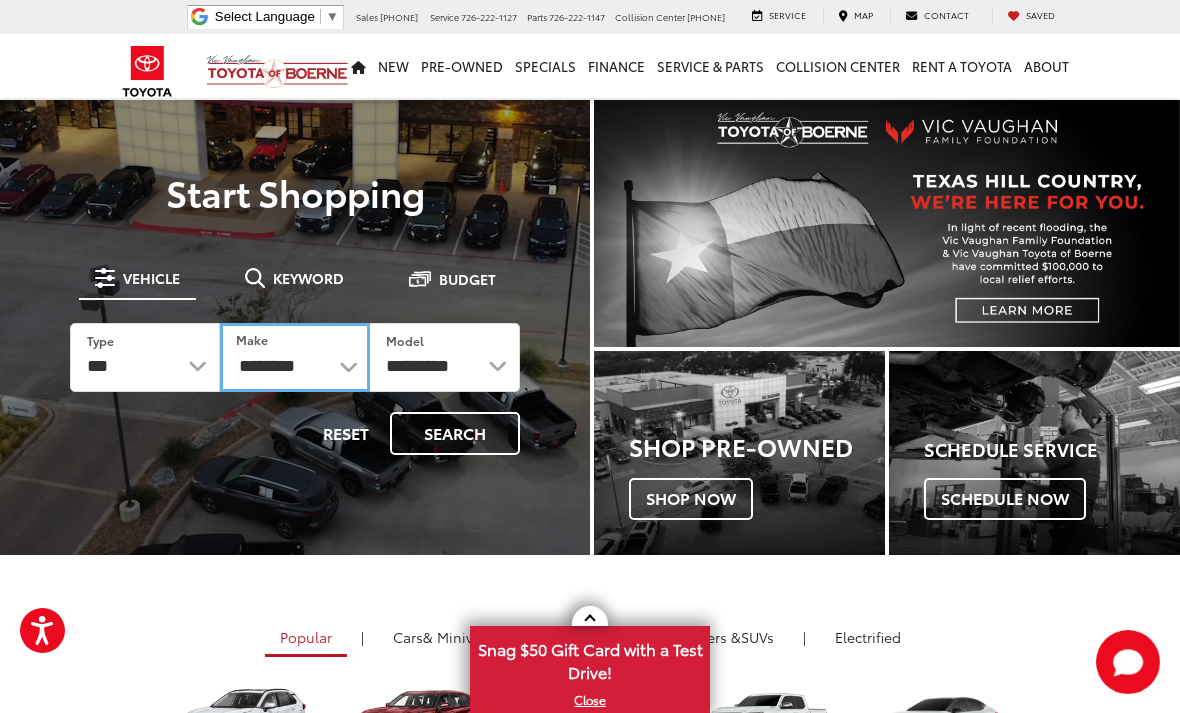 click on "**********" at bounding box center [295, 357] 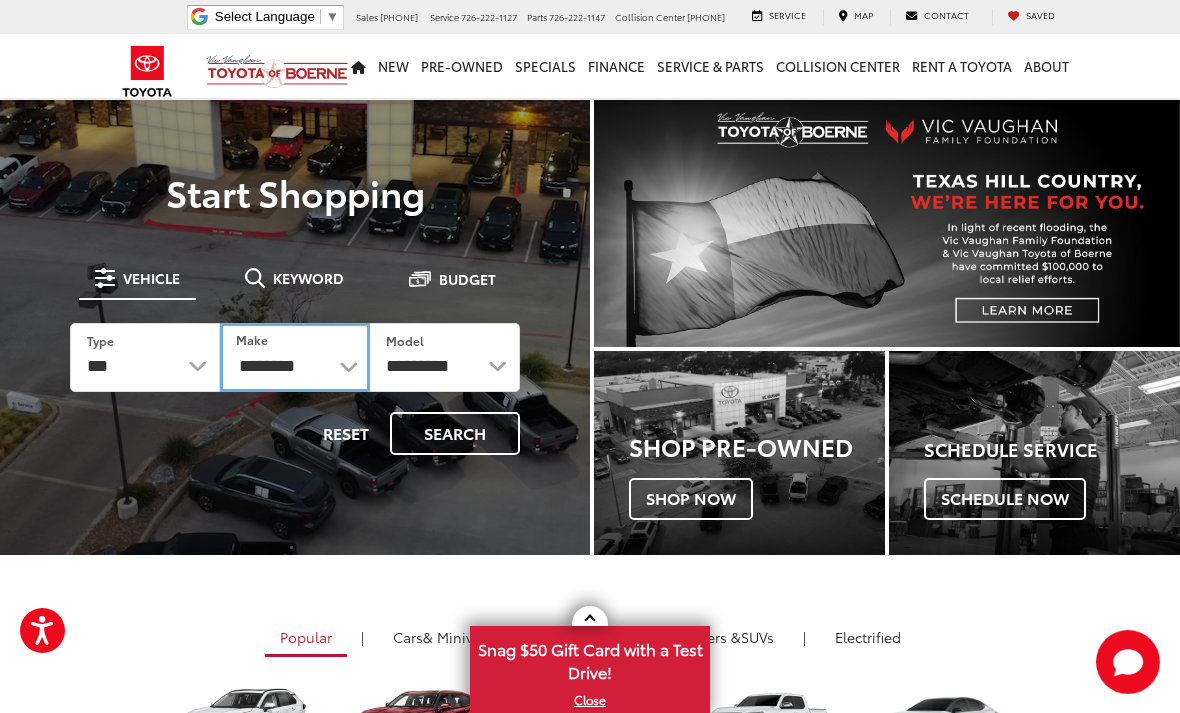 select on "******" 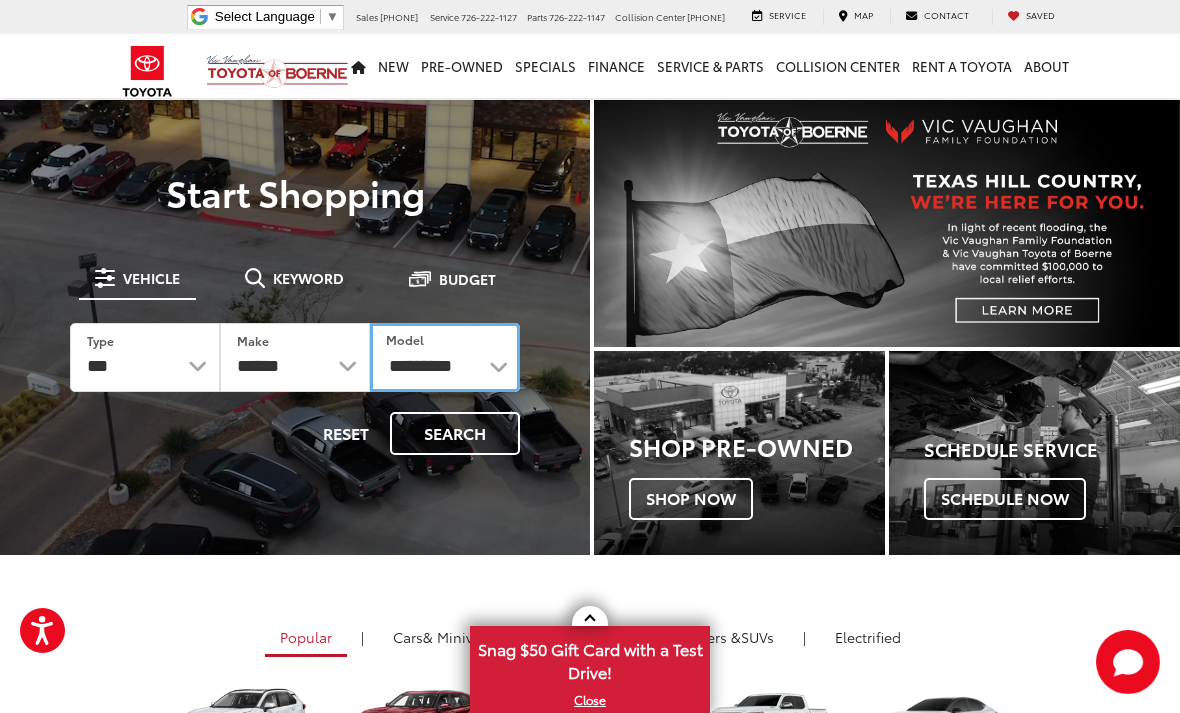 click on "**********" at bounding box center (445, 357) 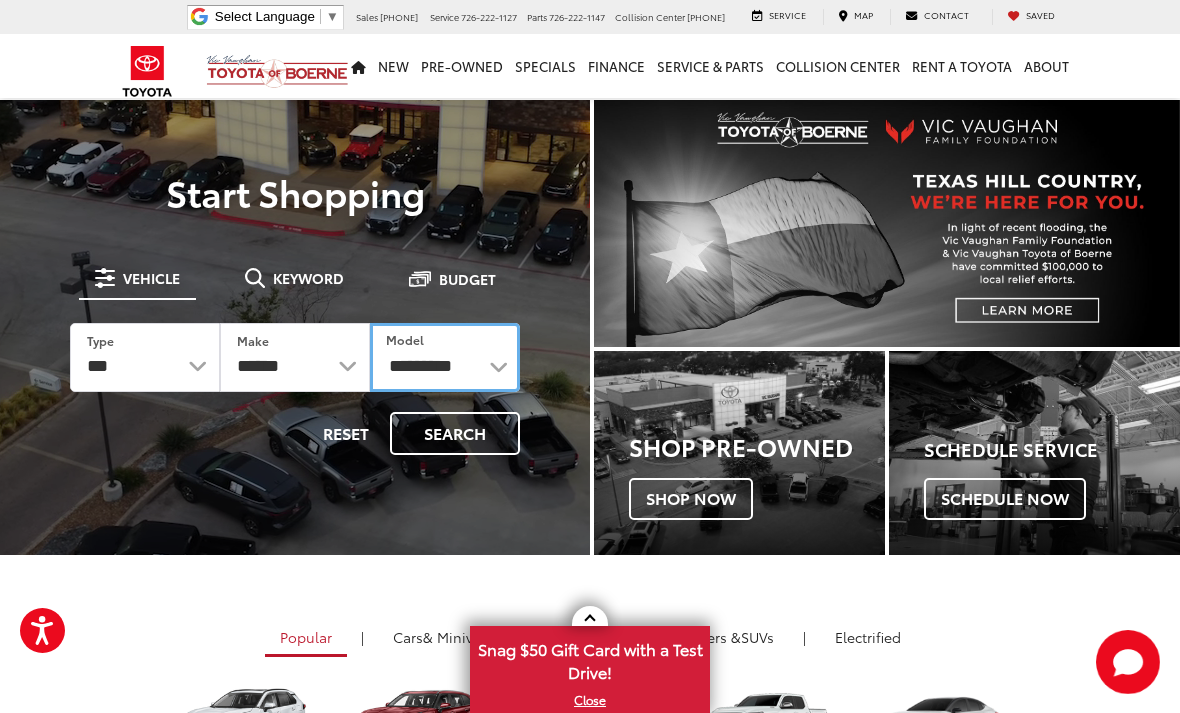 scroll, scrollTop: 2, scrollLeft: 0, axis: vertical 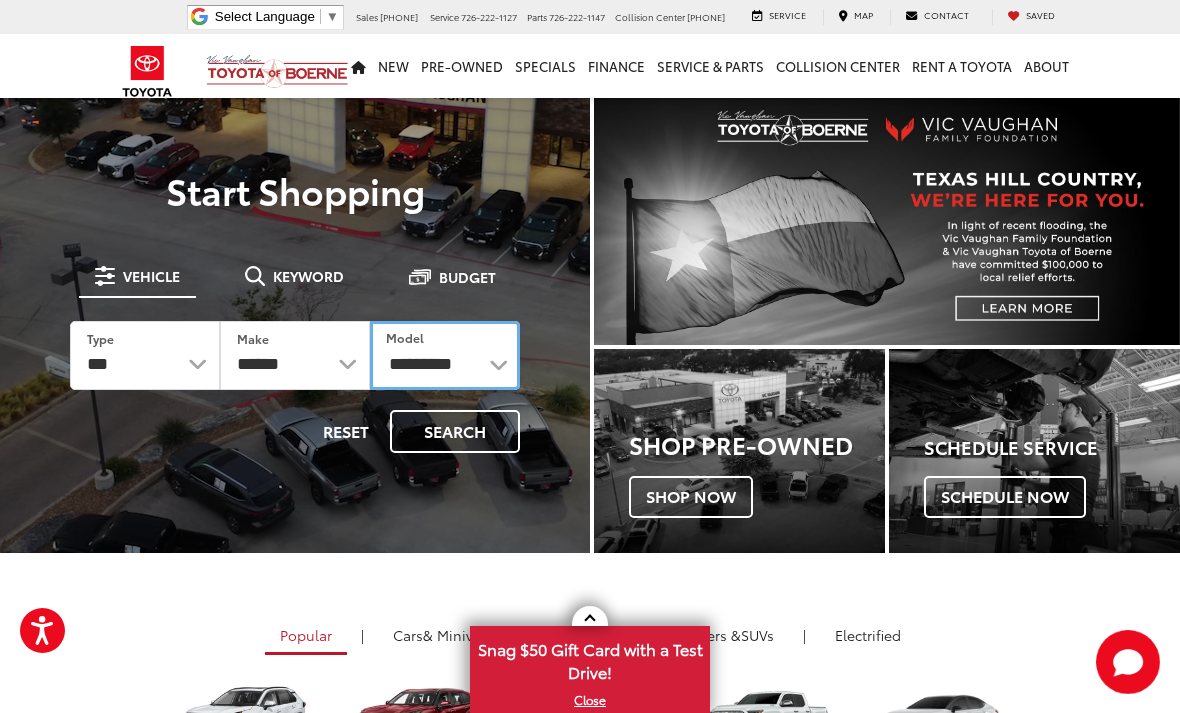 click on "**********" at bounding box center (445, 355) 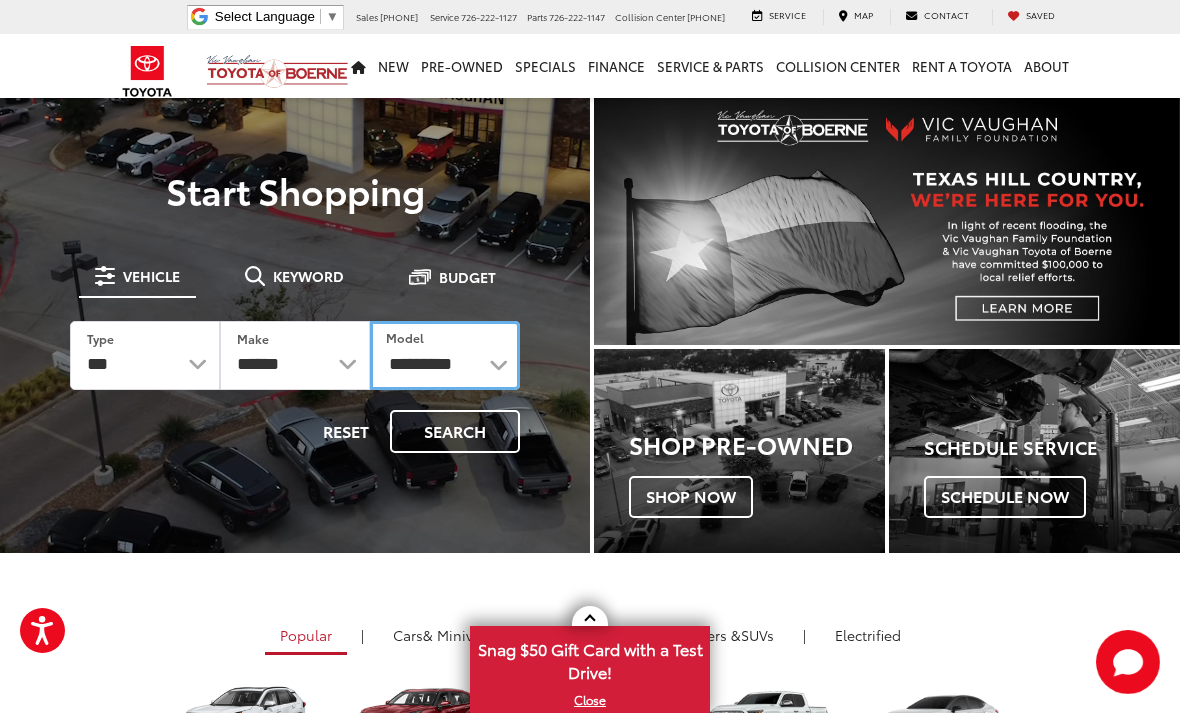 select on "****" 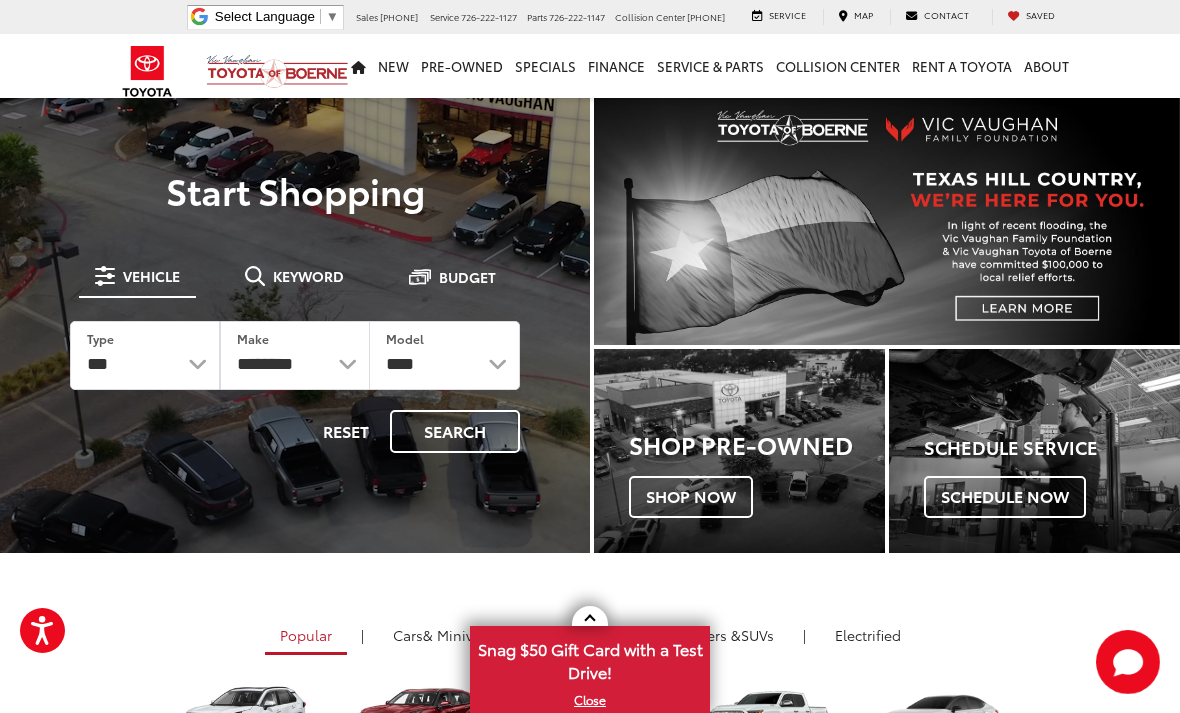 click on "Search" at bounding box center (455, 431) 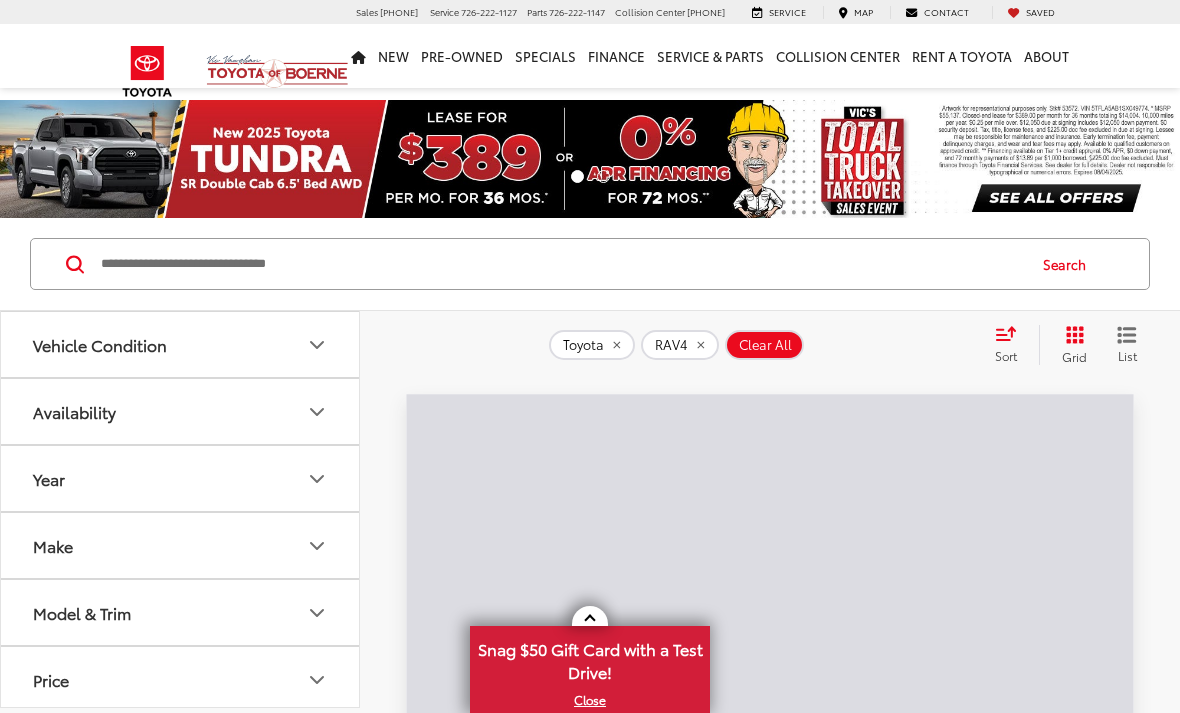 scroll, scrollTop: 0, scrollLeft: 0, axis: both 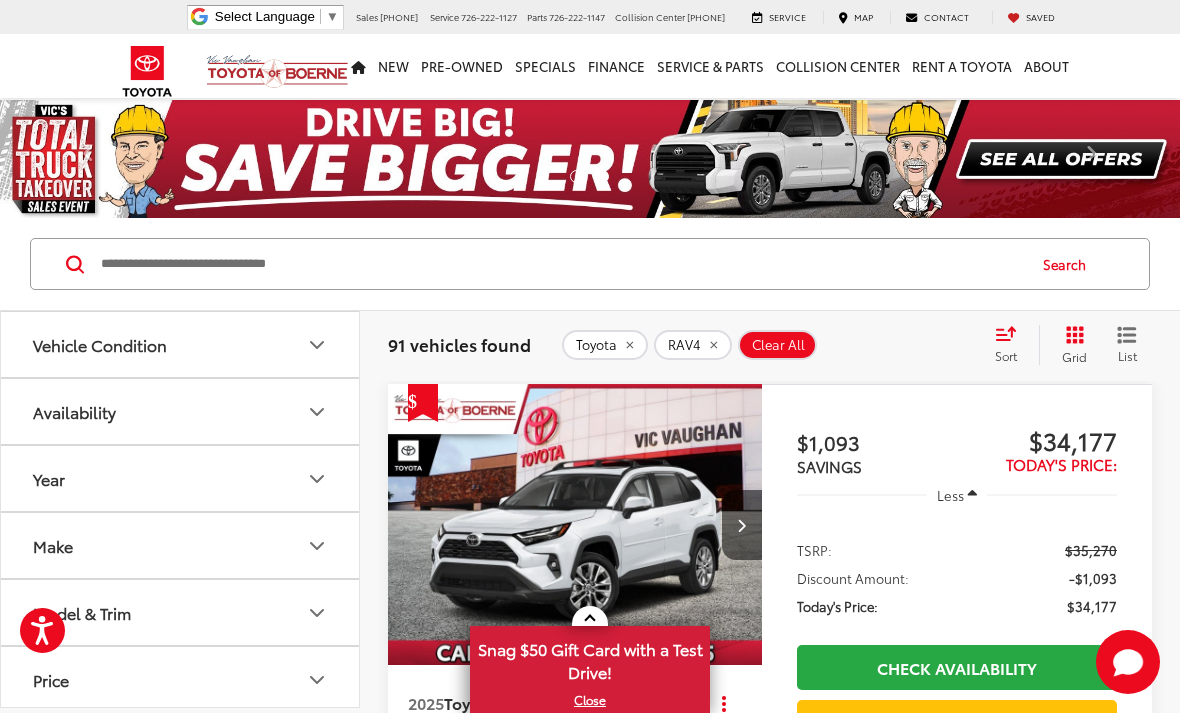 click 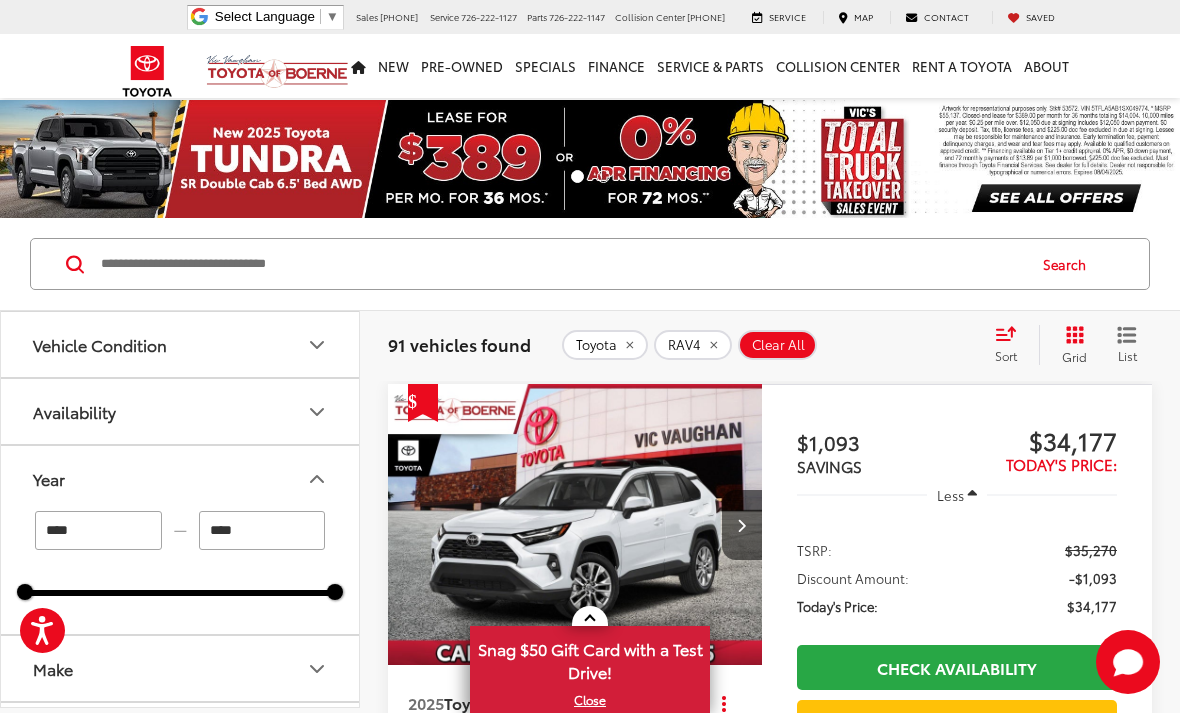 click on "****" at bounding box center (262, 530) 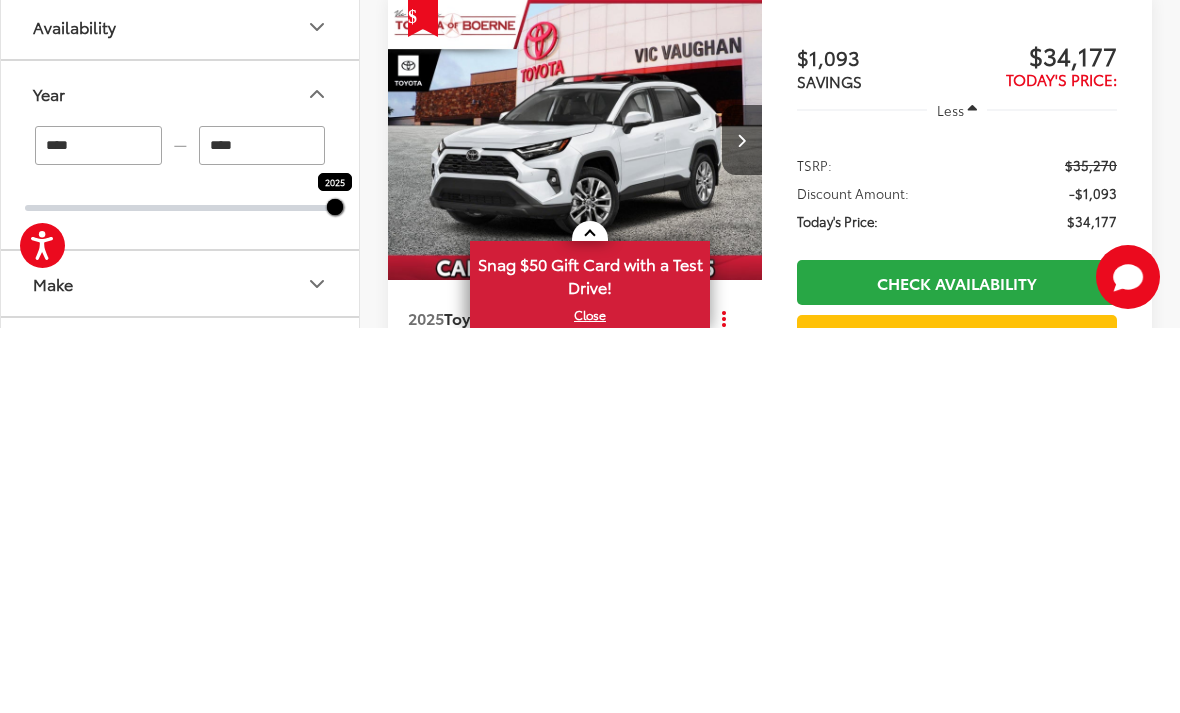 type on "****" 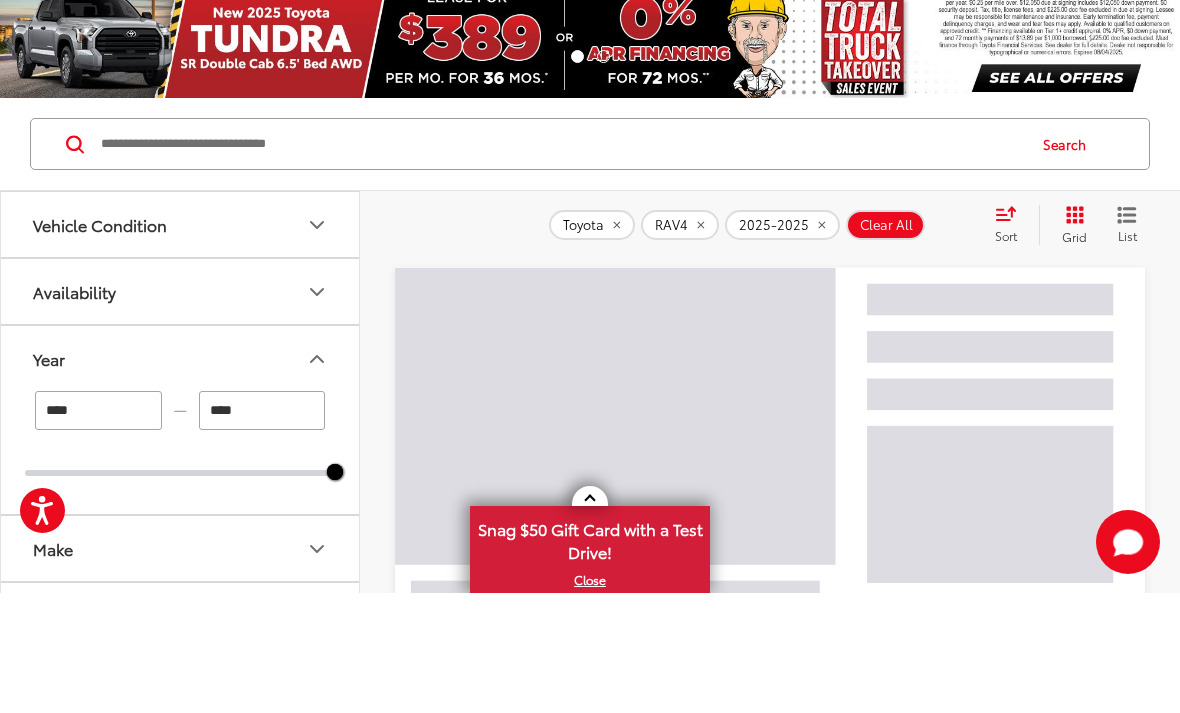 scroll, scrollTop: 120, scrollLeft: 0, axis: vertical 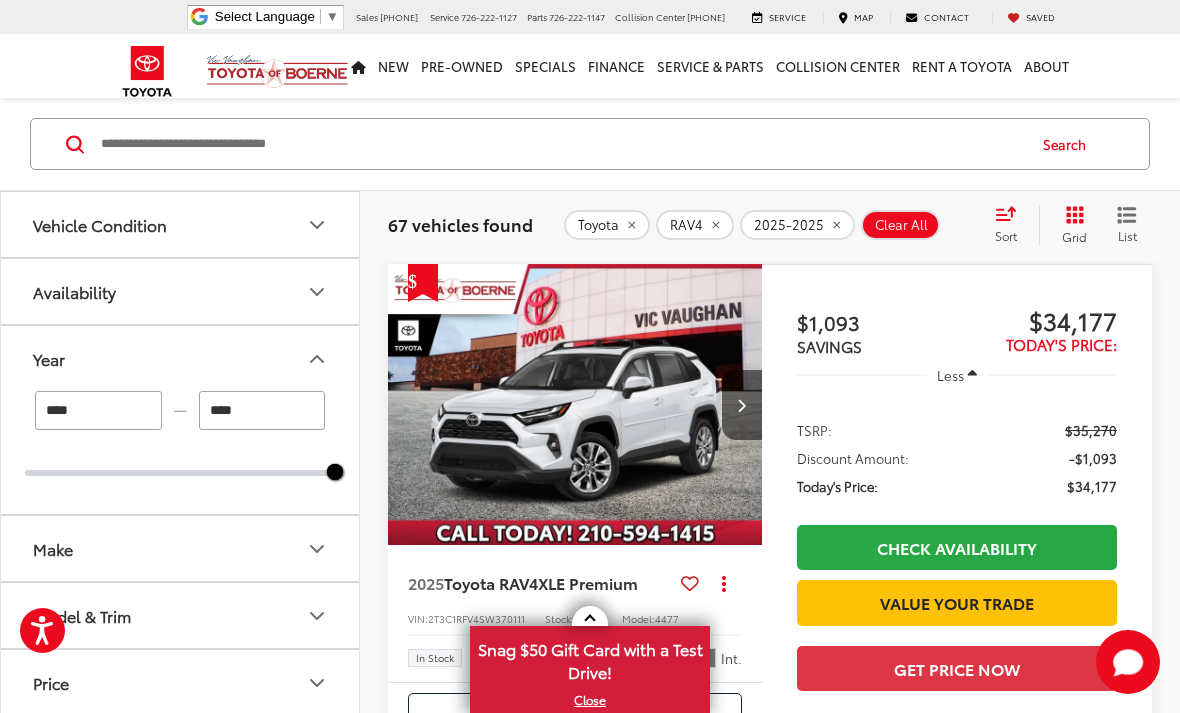 click 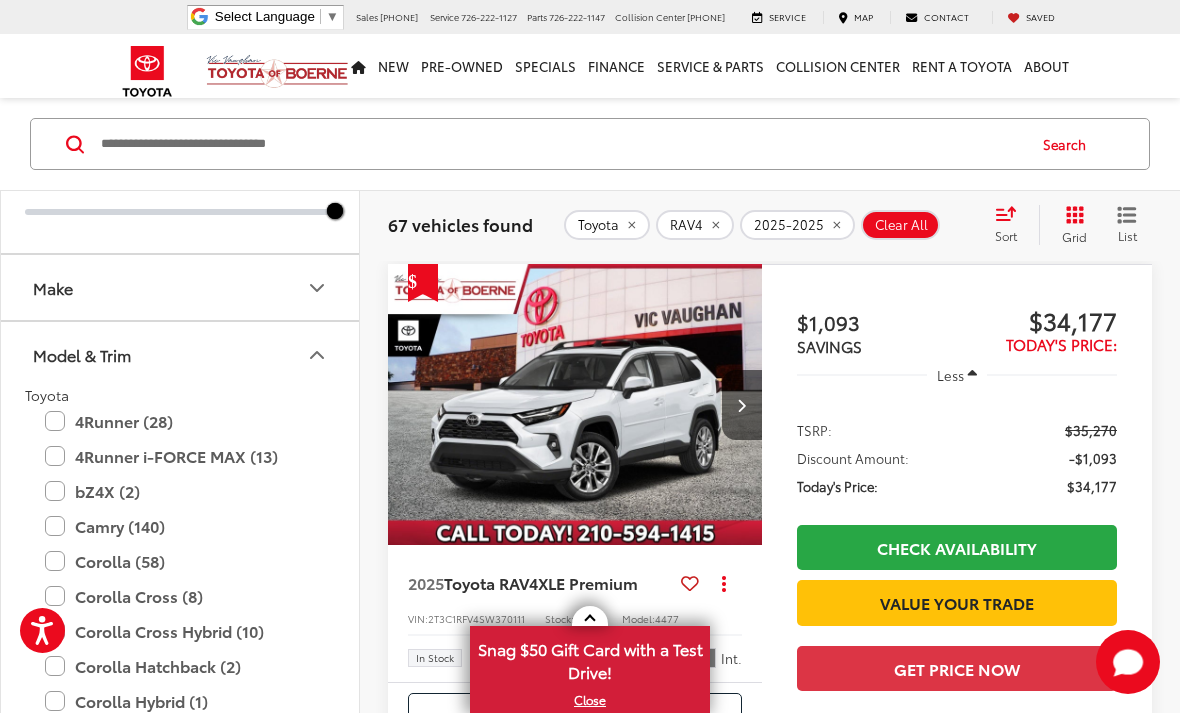 scroll, scrollTop: 268, scrollLeft: 0, axis: vertical 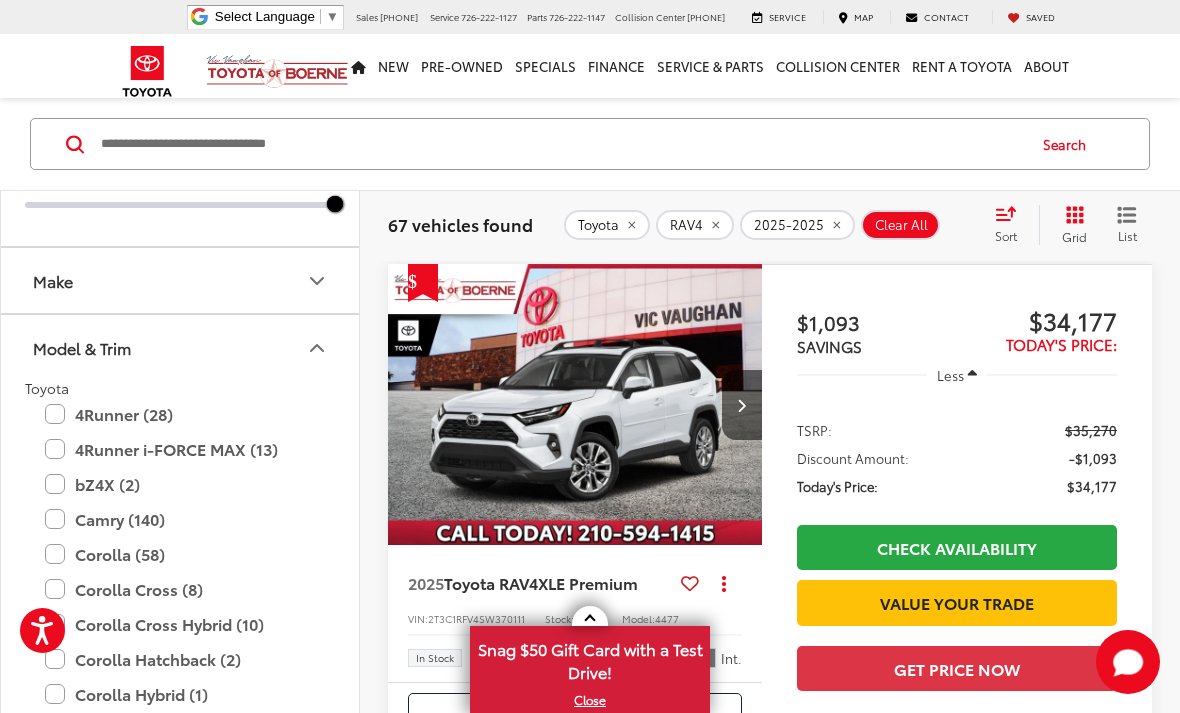 click on "Model & Trim" at bounding box center [181, 347] 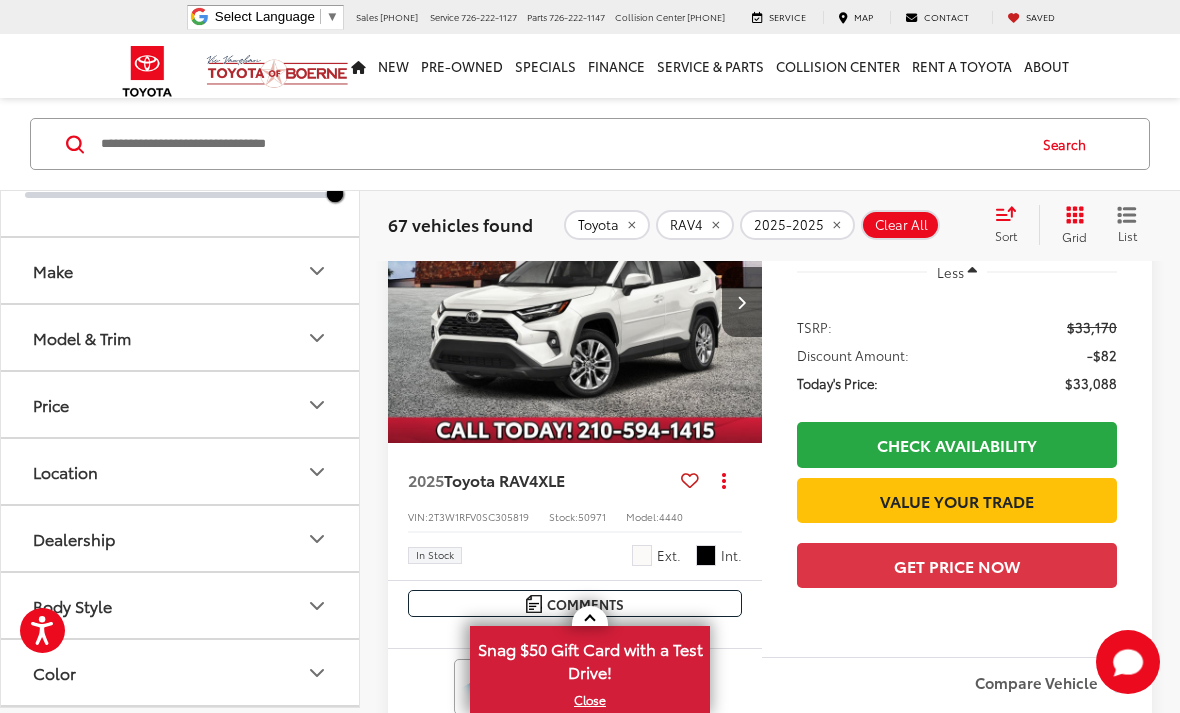 scroll, scrollTop: 1423, scrollLeft: 0, axis: vertical 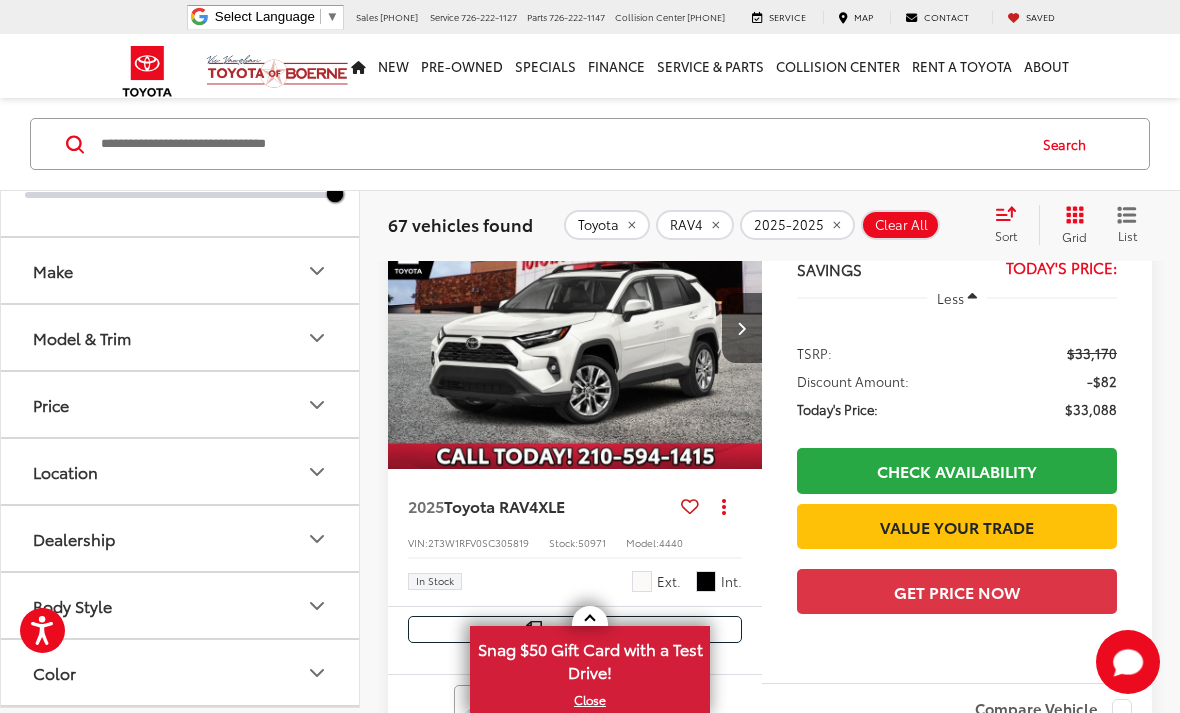 click at bounding box center (575, 328) 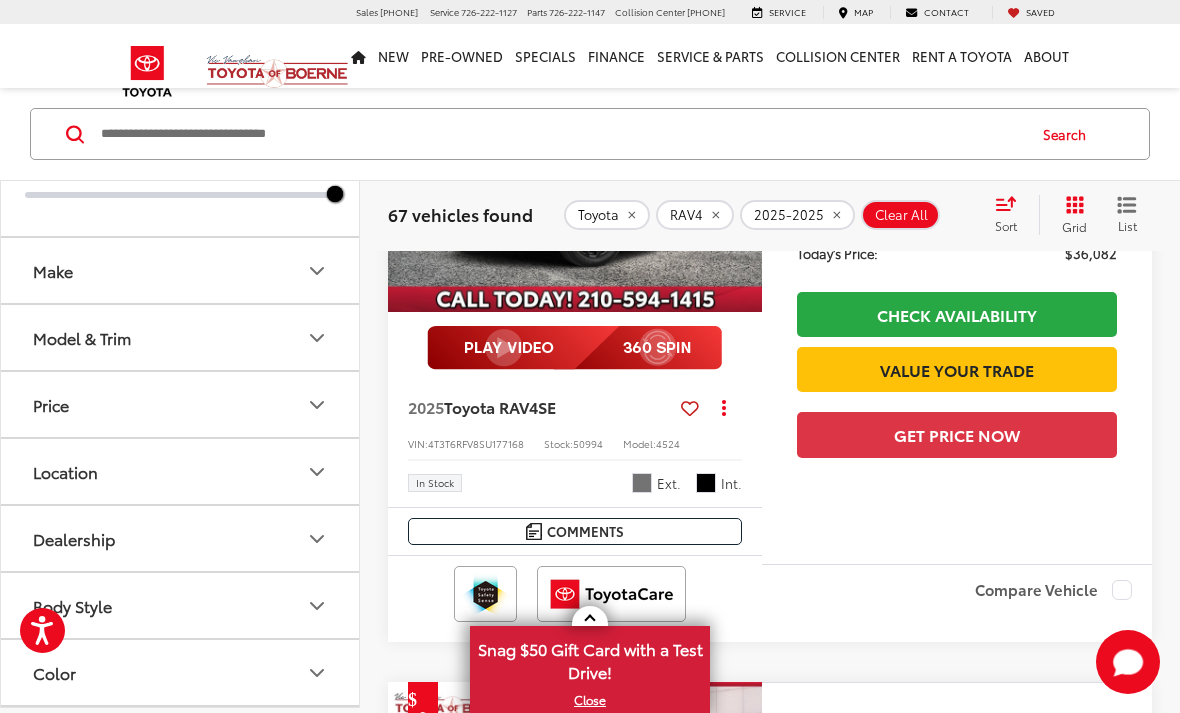 scroll, scrollTop: 2805, scrollLeft: 0, axis: vertical 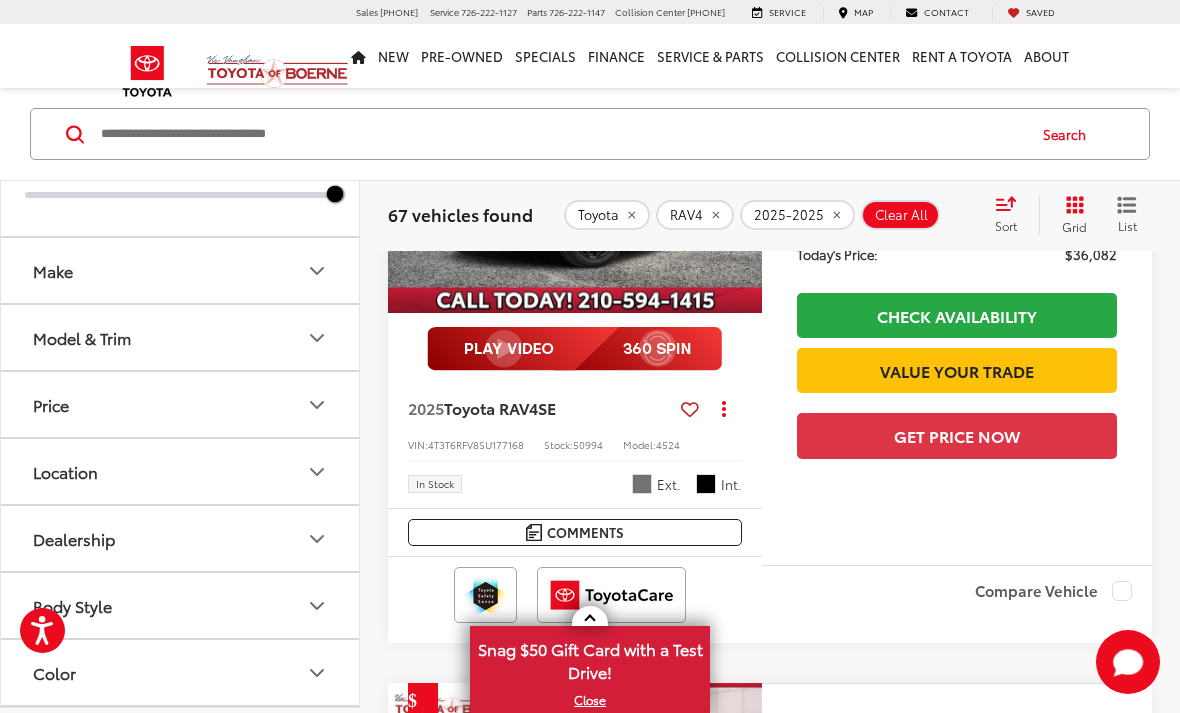 click at bounding box center [575, 173] 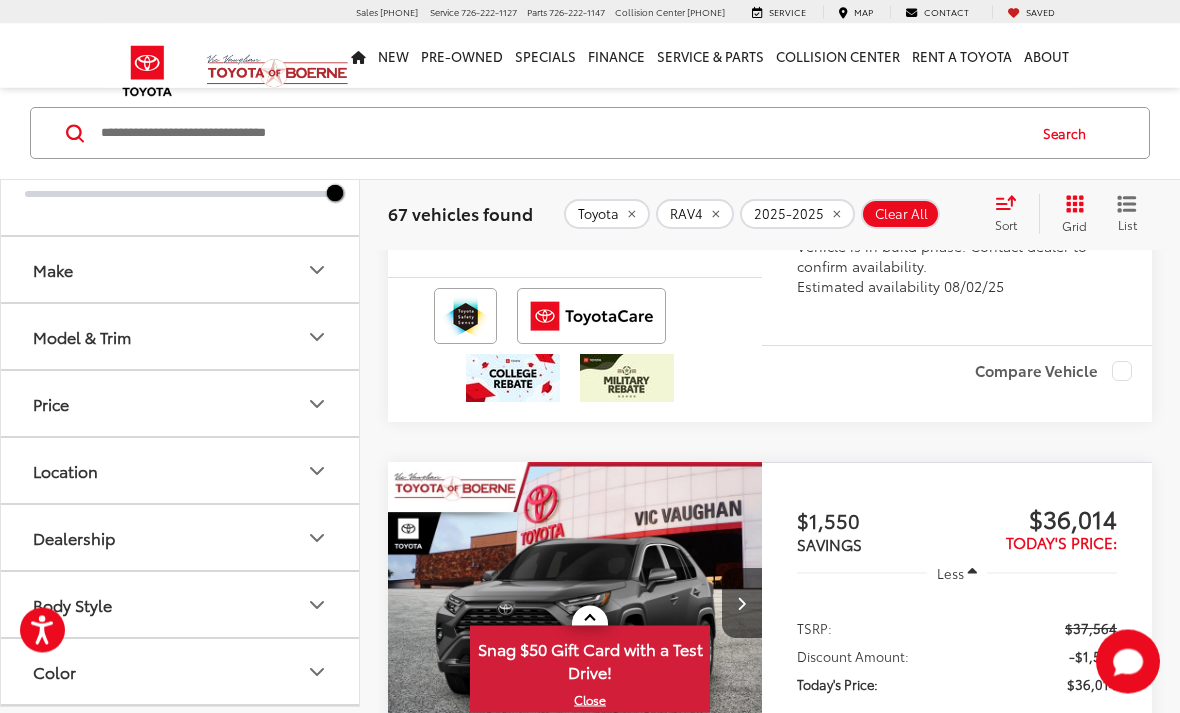 scroll, scrollTop: 7453, scrollLeft: 0, axis: vertical 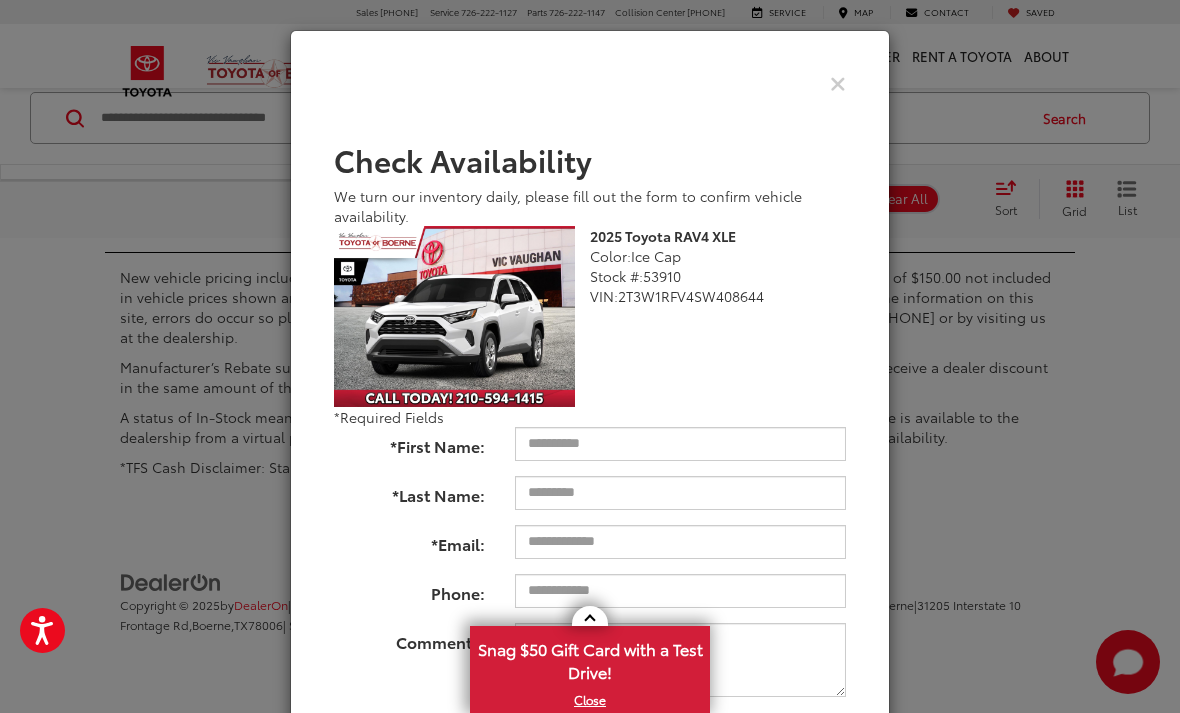 click at bounding box center (838, 82) 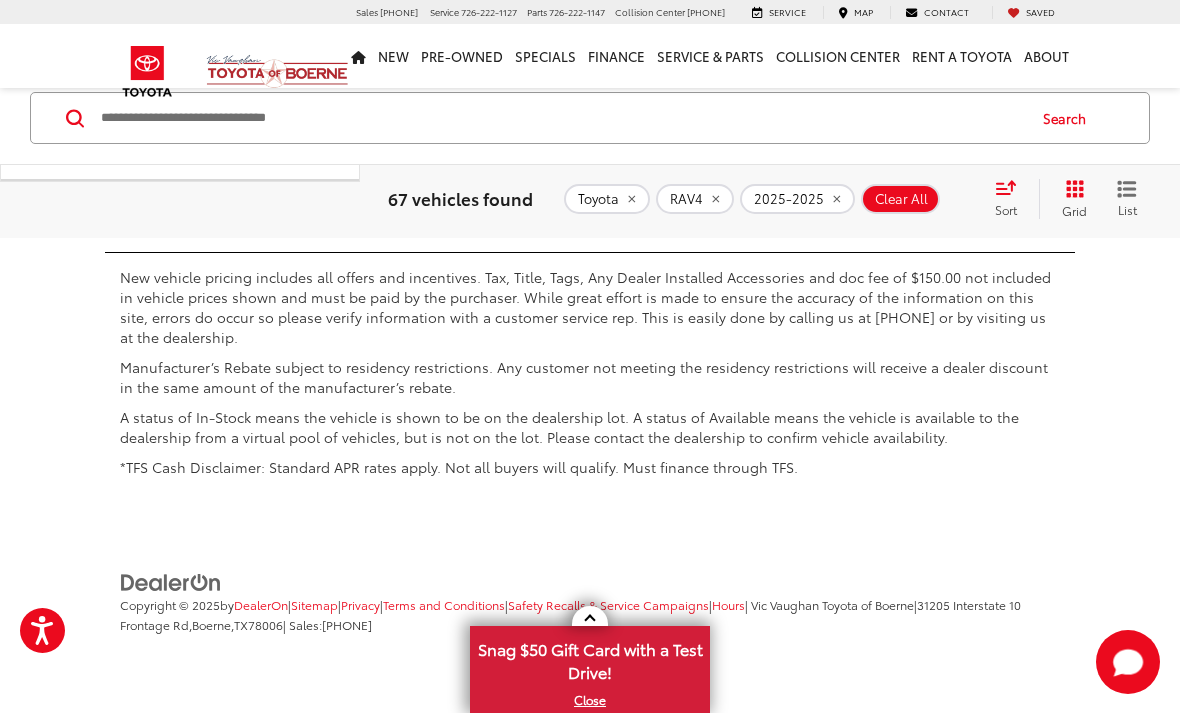 scroll, scrollTop: 8940, scrollLeft: 0, axis: vertical 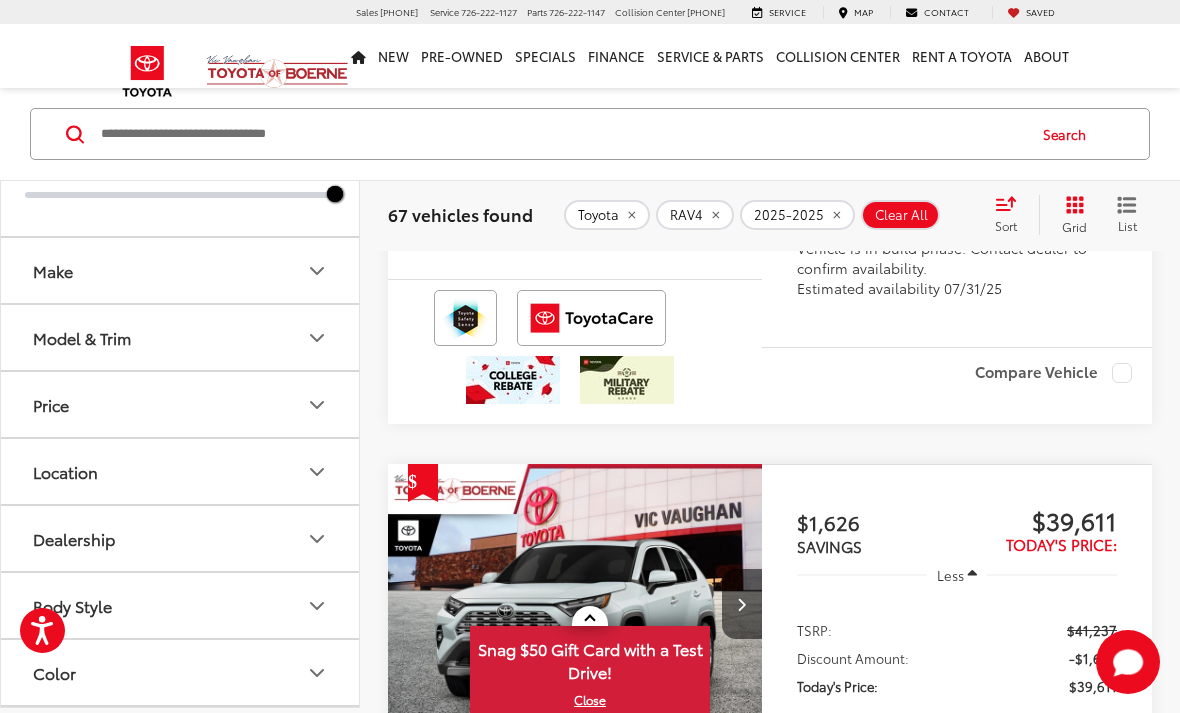 click 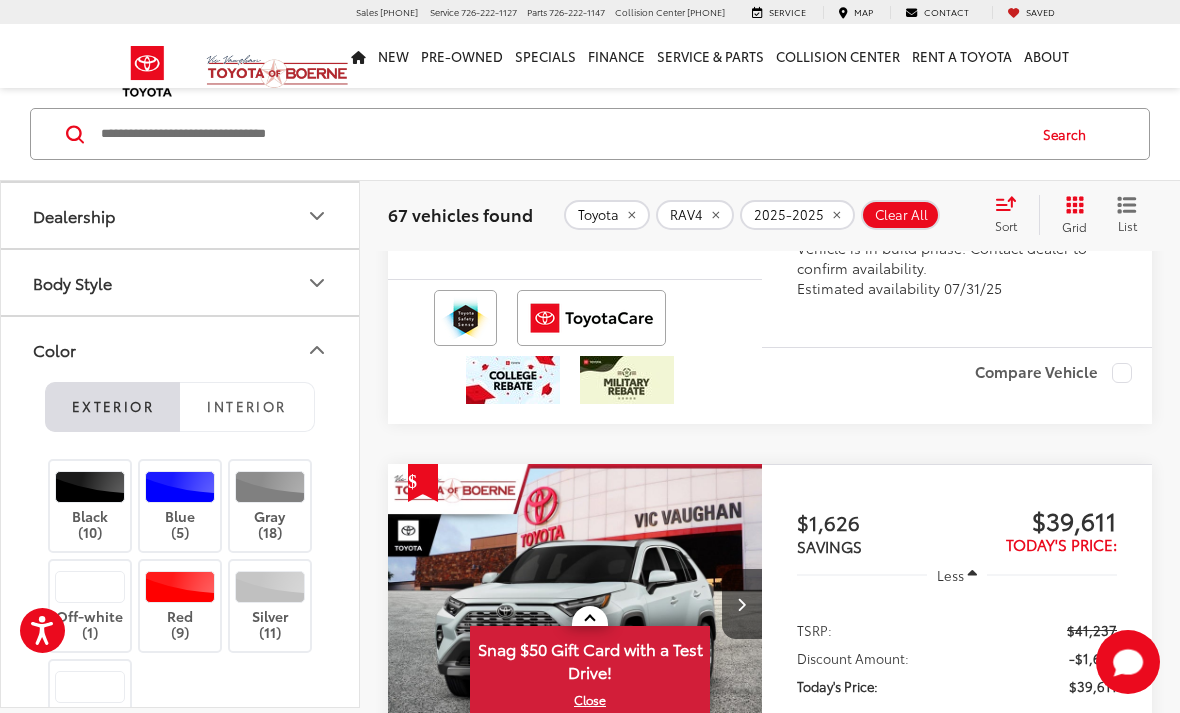 scroll, scrollTop: 590, scrollLeft: 0, axis: vertical 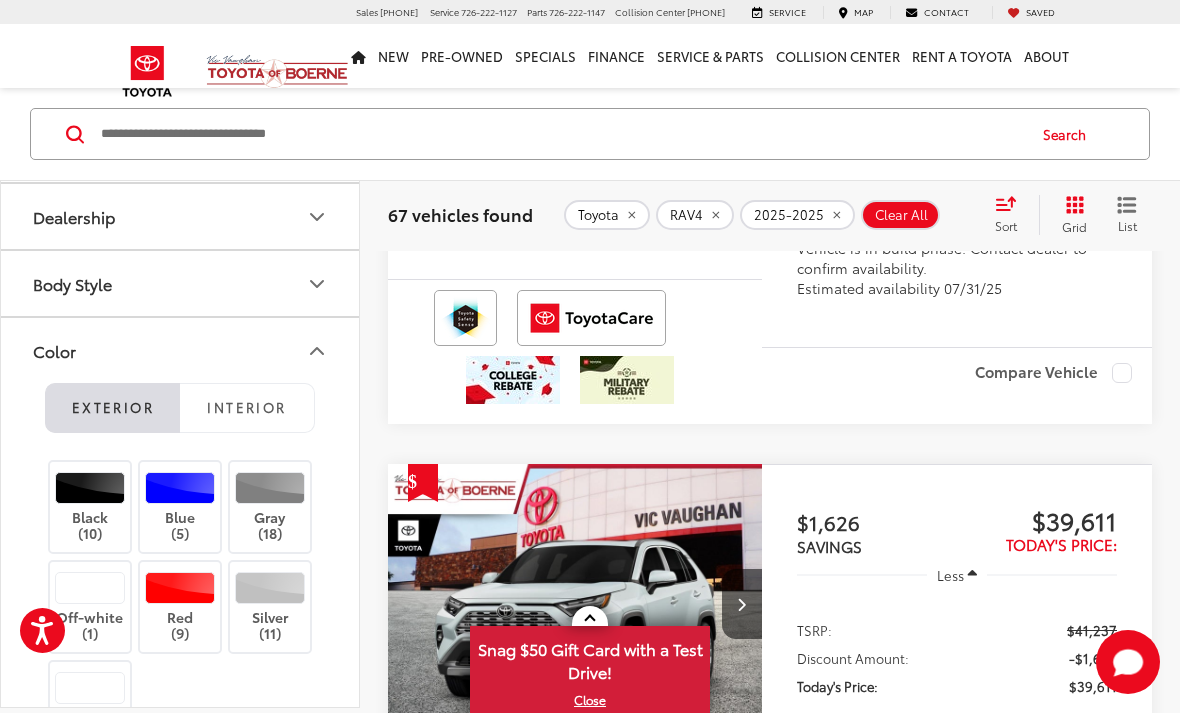 click at bounding box center [270, 587] 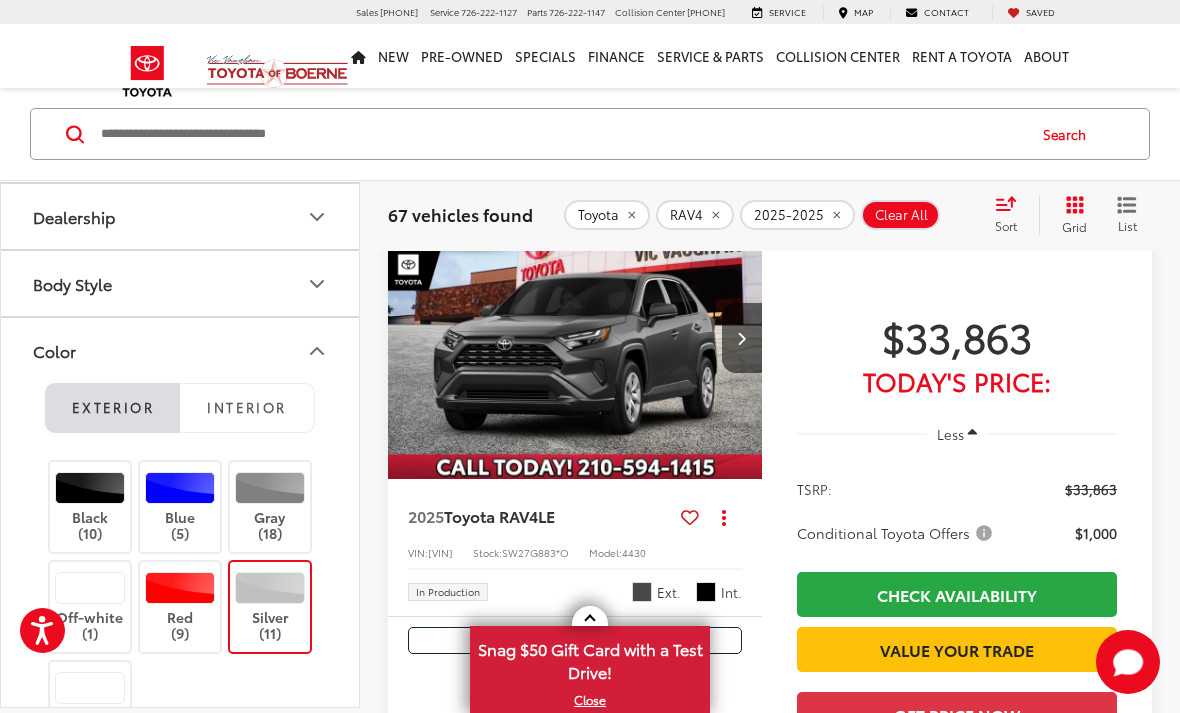 scroll, scrollTop: 130, scrollLeft: 0, axis: vertical 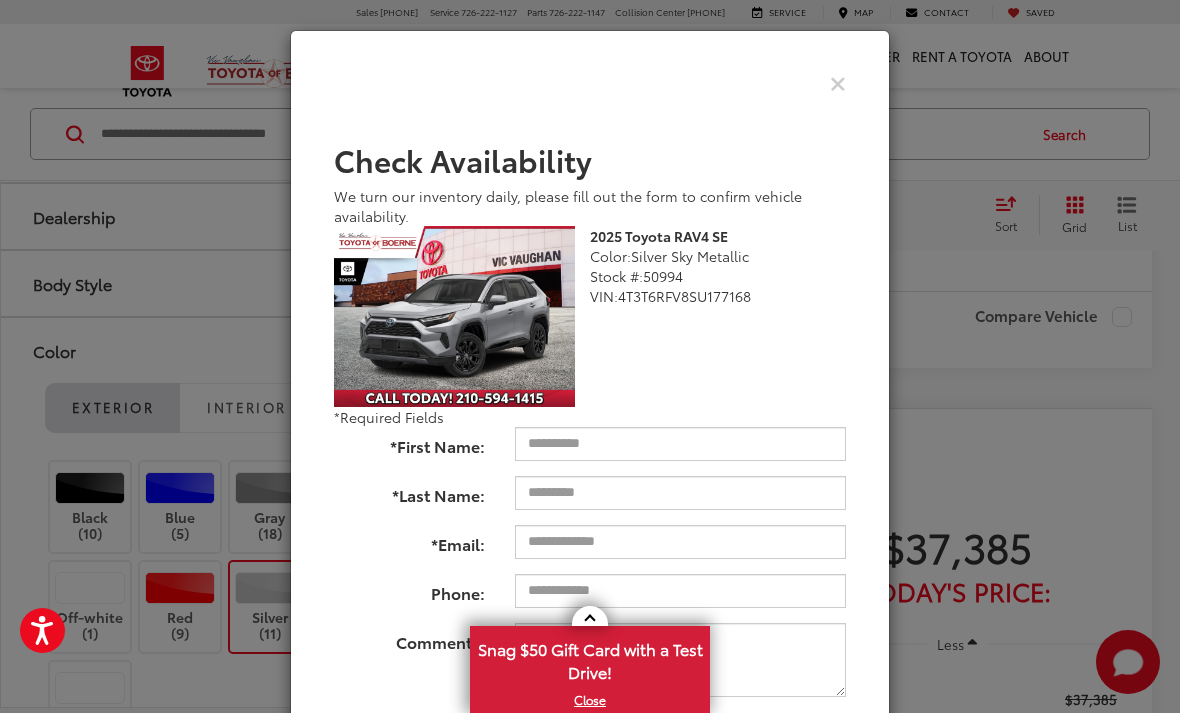click at bounding box center [838, 82] 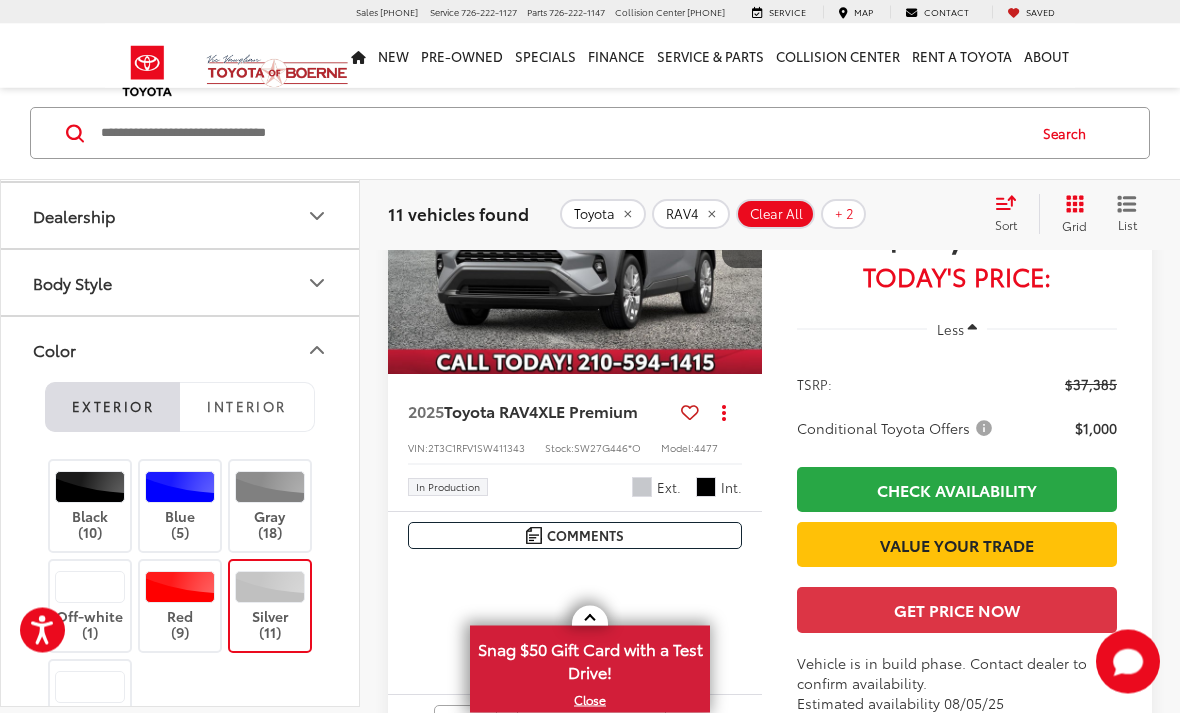 scroll, scrollTop: 744, scrollLeft: 0, axis: vertical 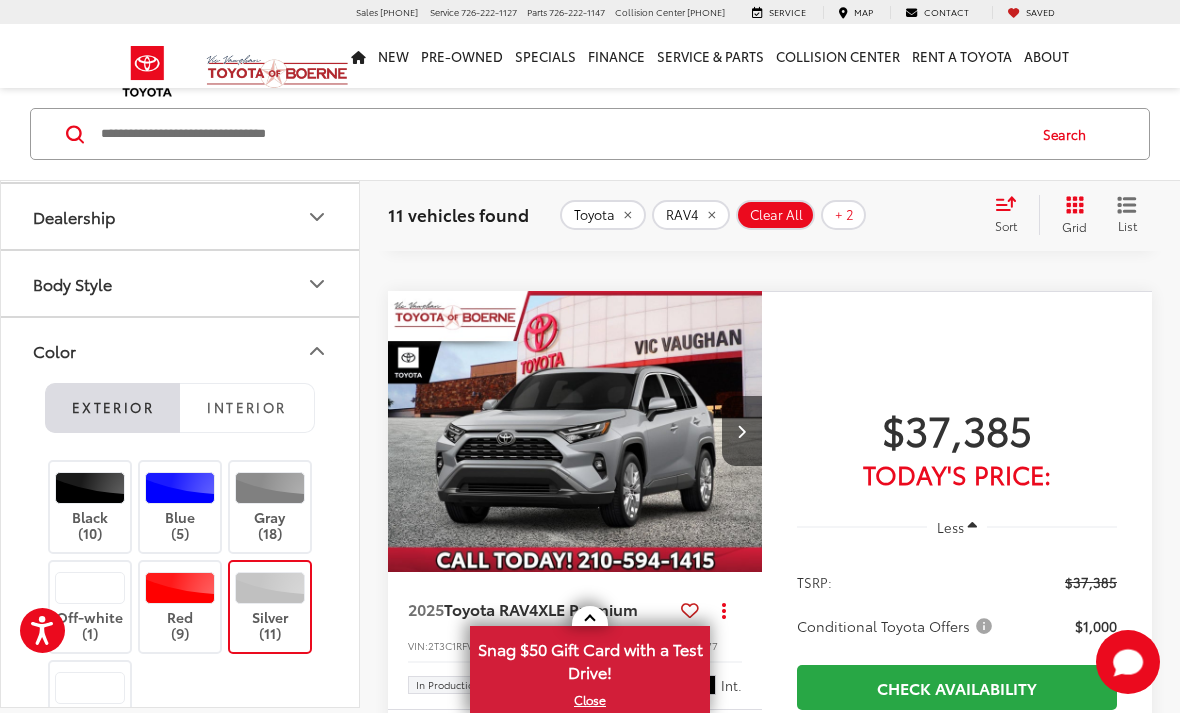 click at bounding box center (575, 432) 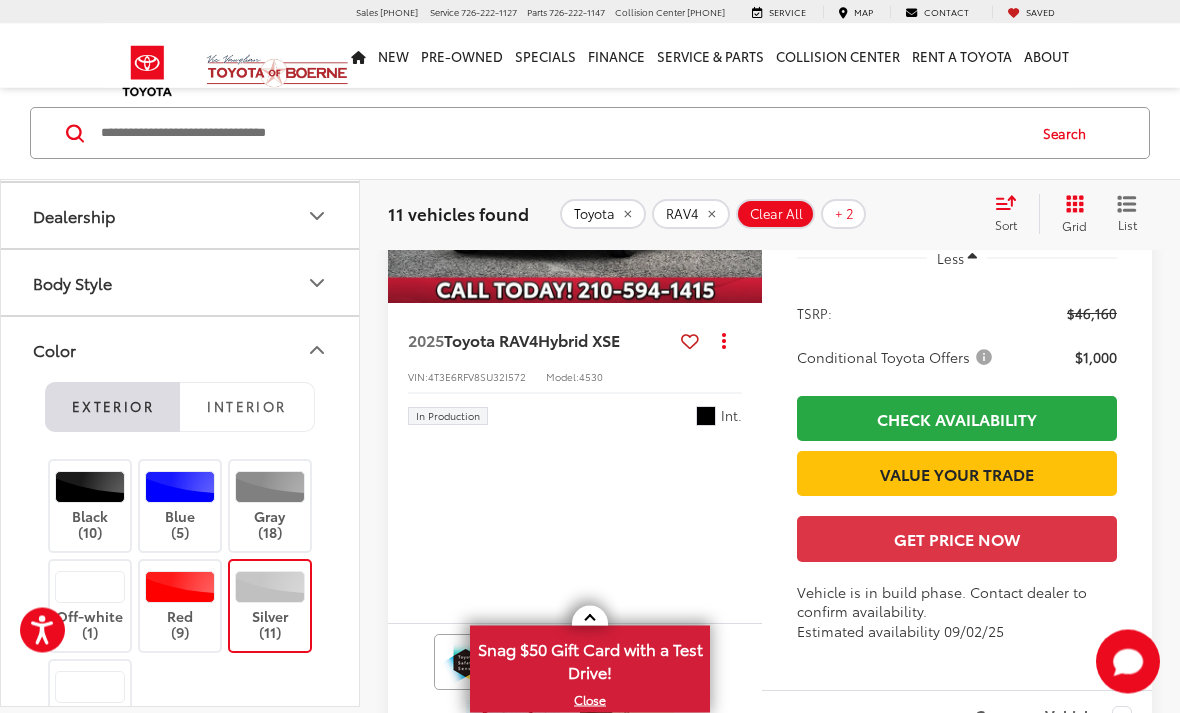 scroll, scrollTop: 7278, scrollLeft: 0, axis: vertical 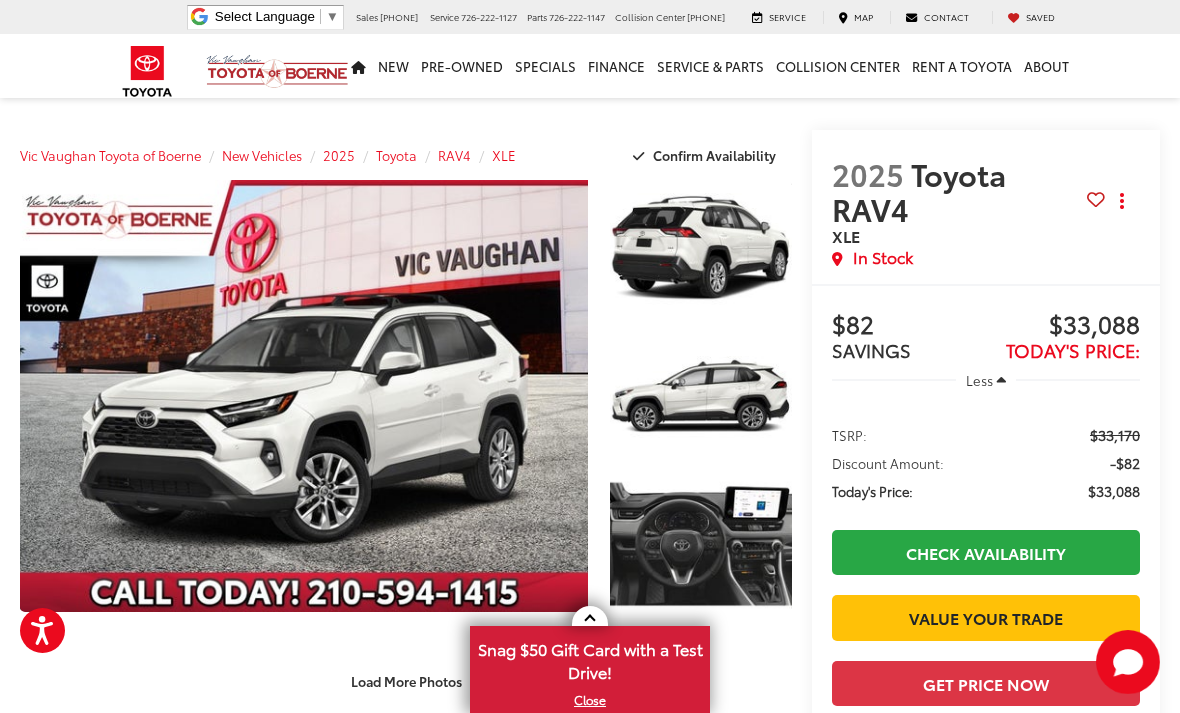 click at bounding box center (304, 396) 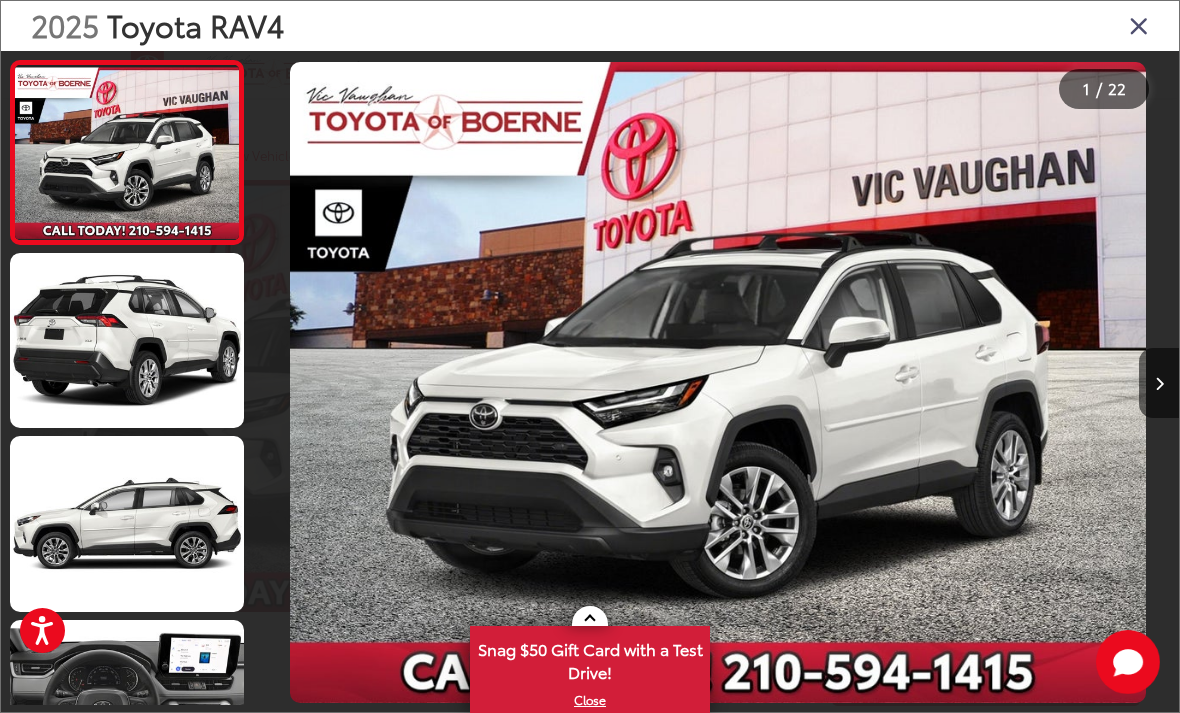 click at bounding box center [1159, 384] 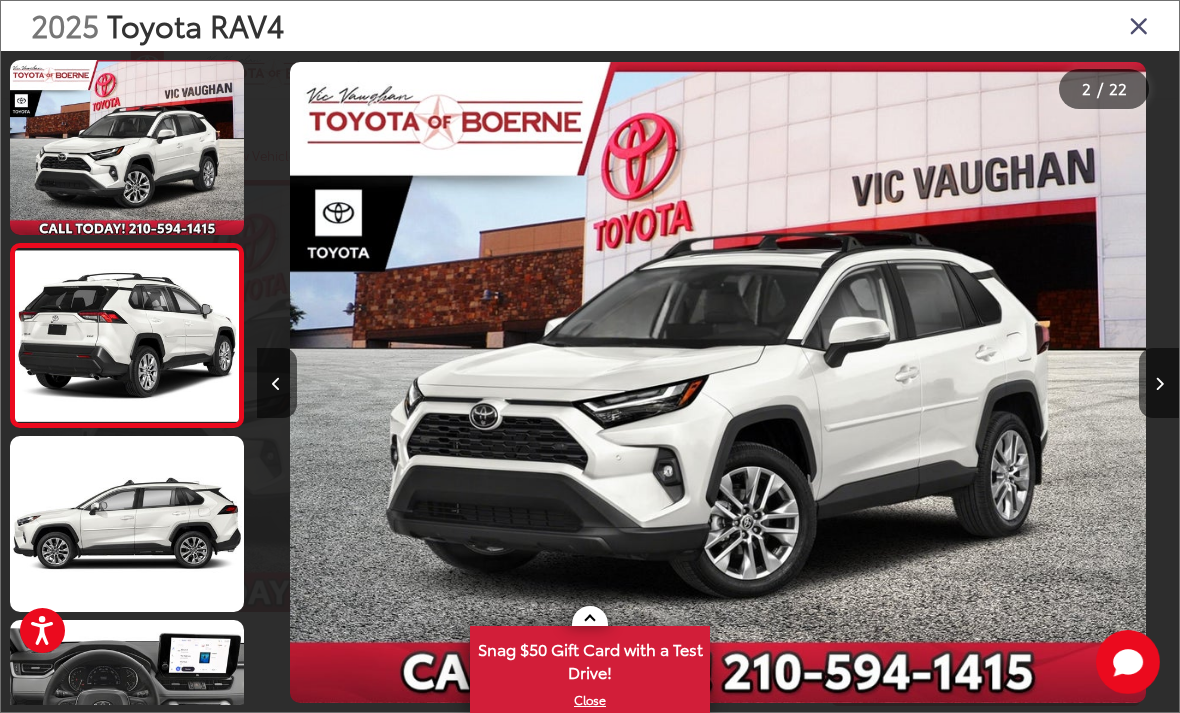 scroll, scrollTop: 0, scrollLeft: 850, axis: horizontal 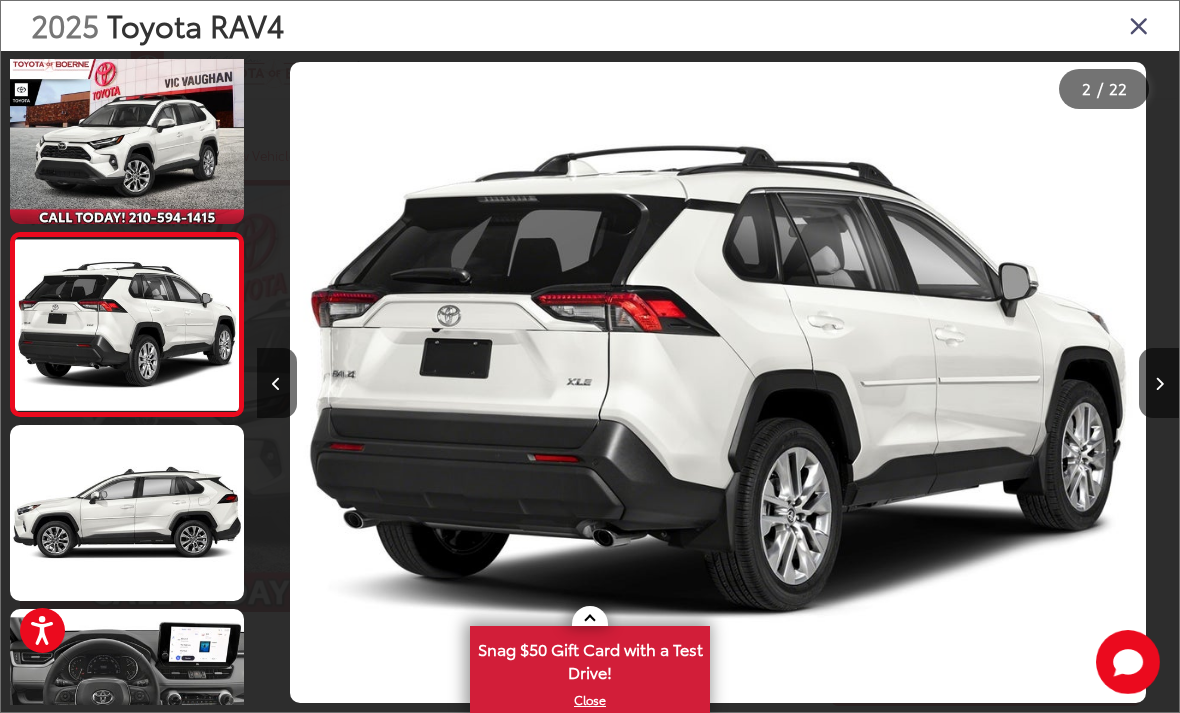 click at bounding box center [1159, 383] 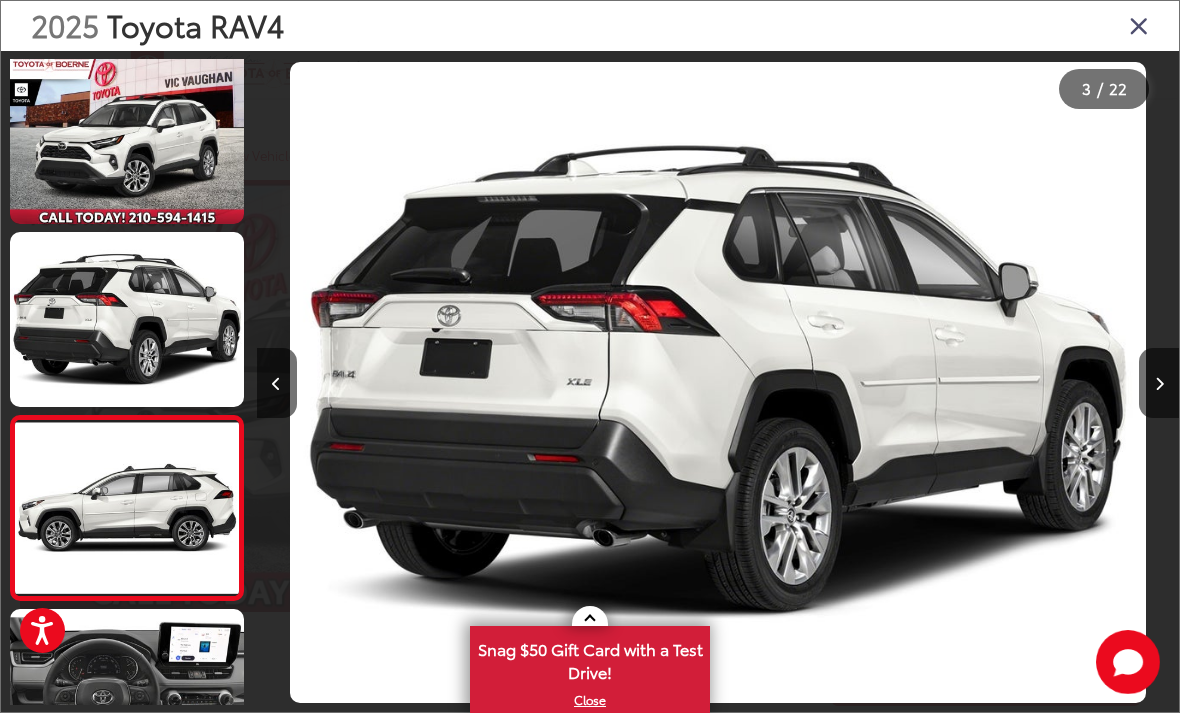 scroll, scrollTop: 179, scrollLeft: 0, axis: vertical 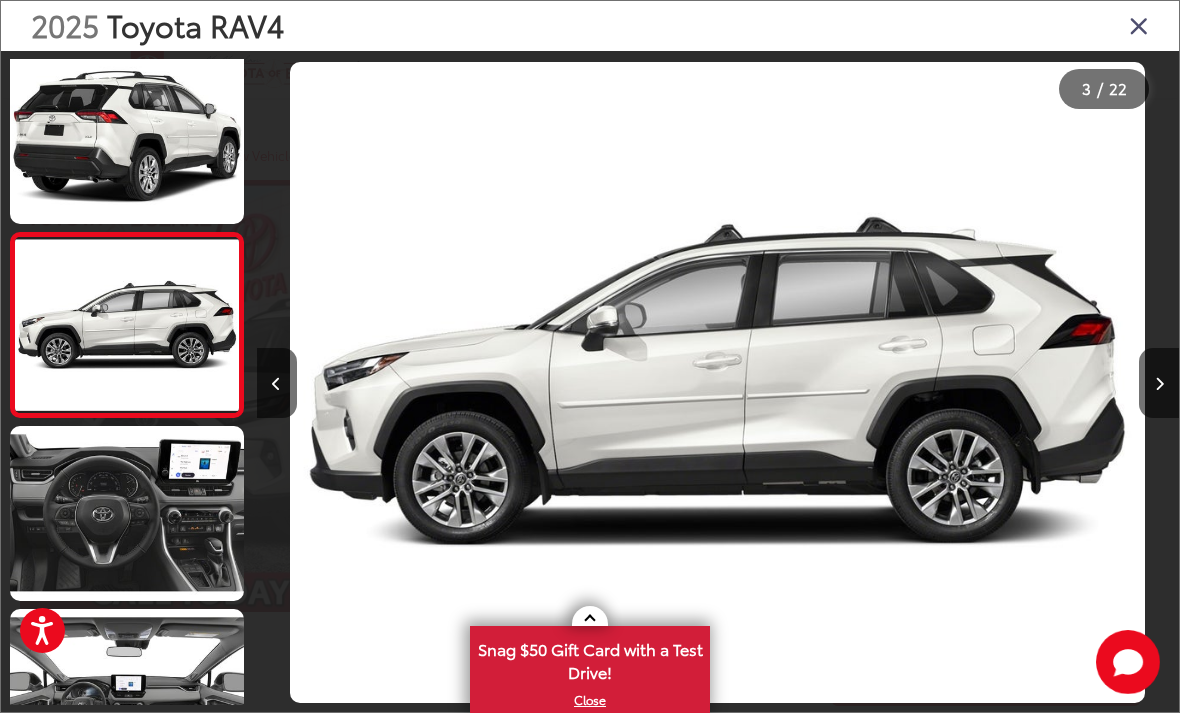 click at bounding box center [1159, 383] 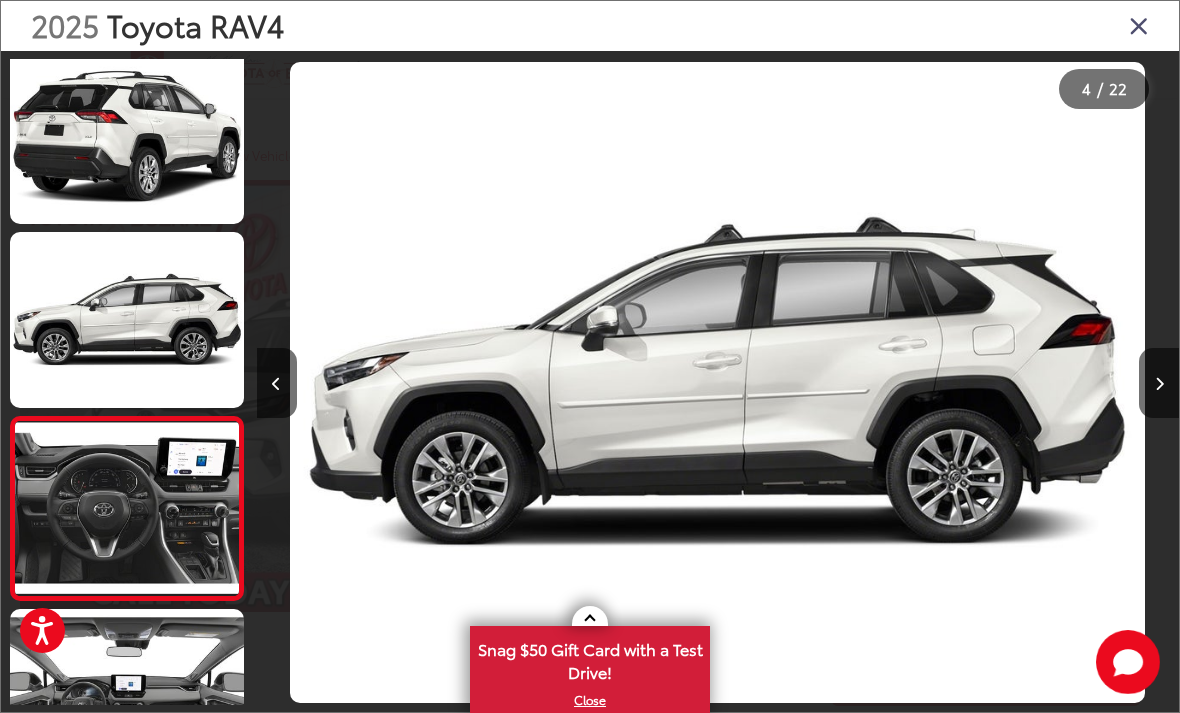 scroll, scrollTop: 325, scrollLeft: 0, axis: vertical 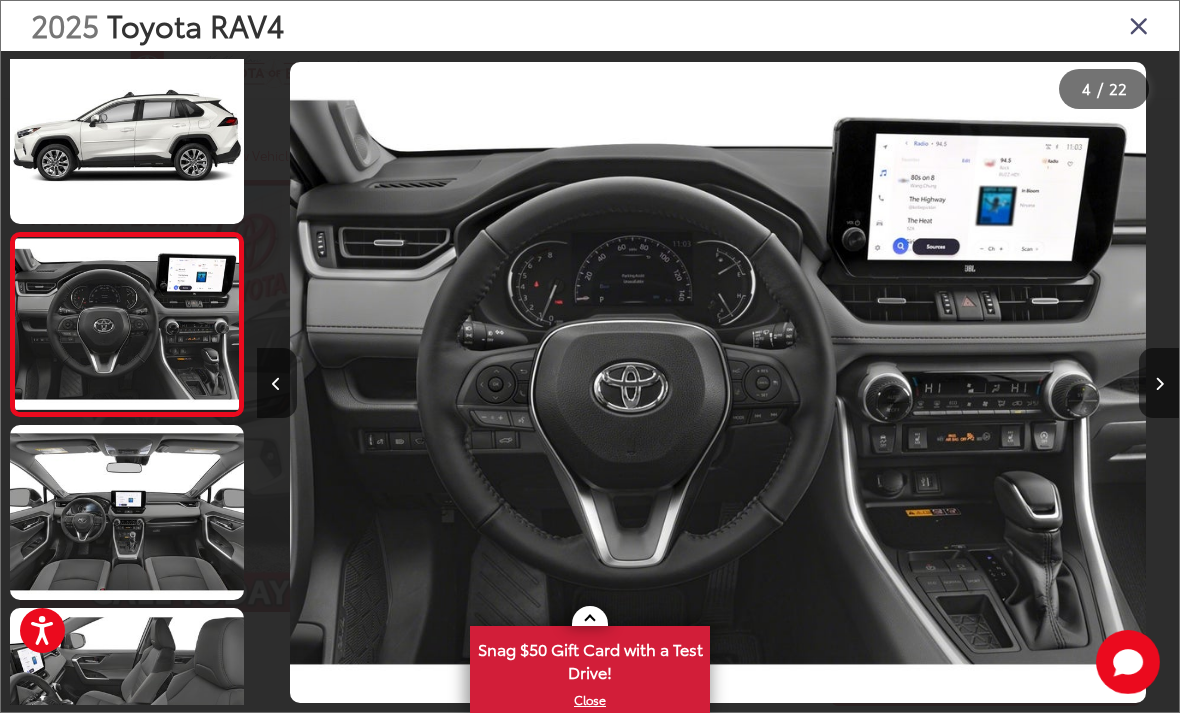 click at bounding box center [1159, 383] 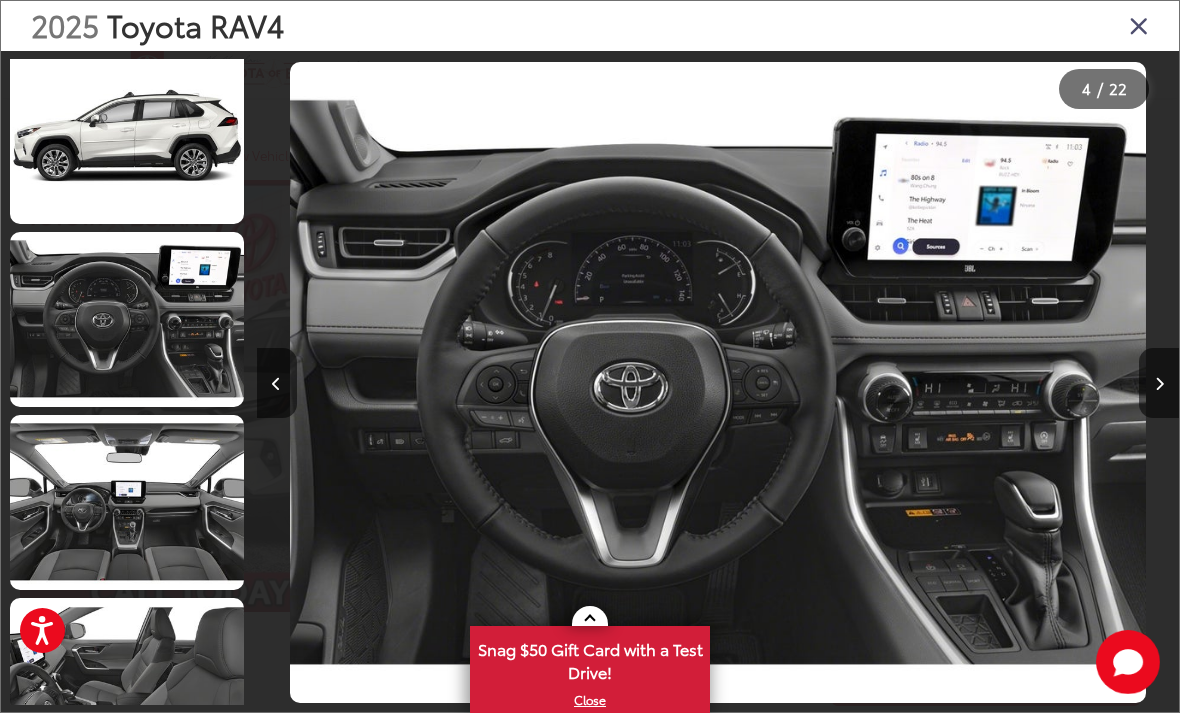 scroll, scrollTop: 539, scrollLeft: 0, axis: vertical 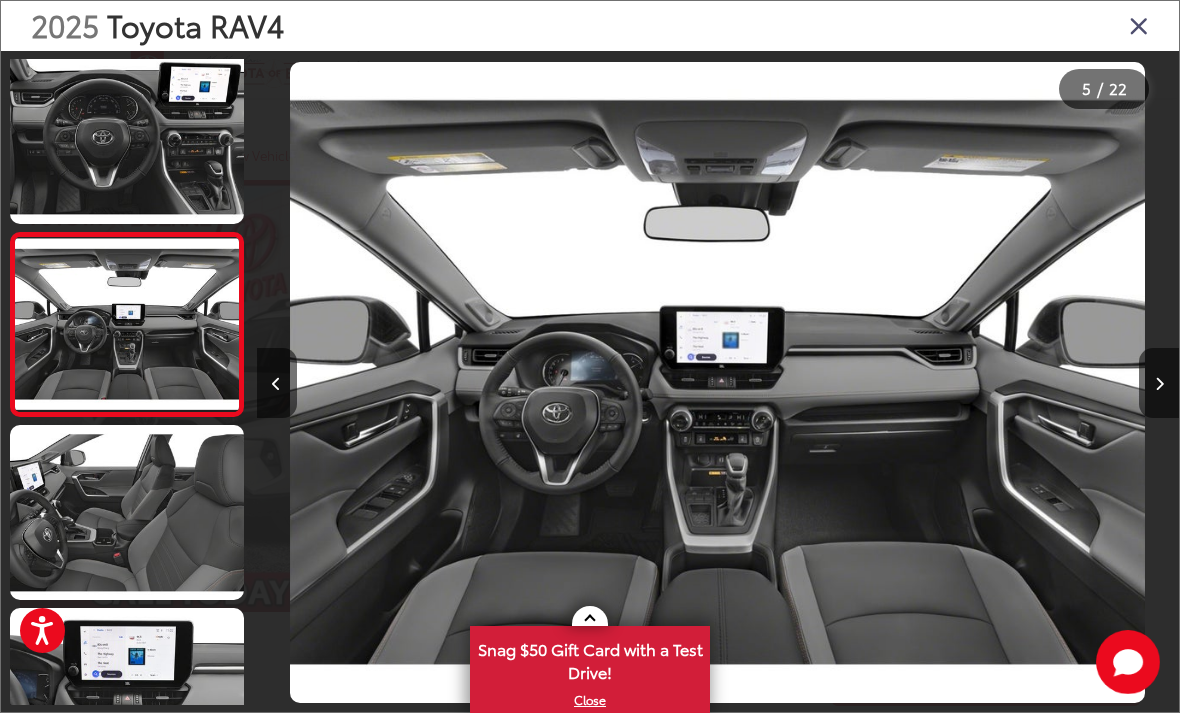 click at bounding box center [1159, 383] 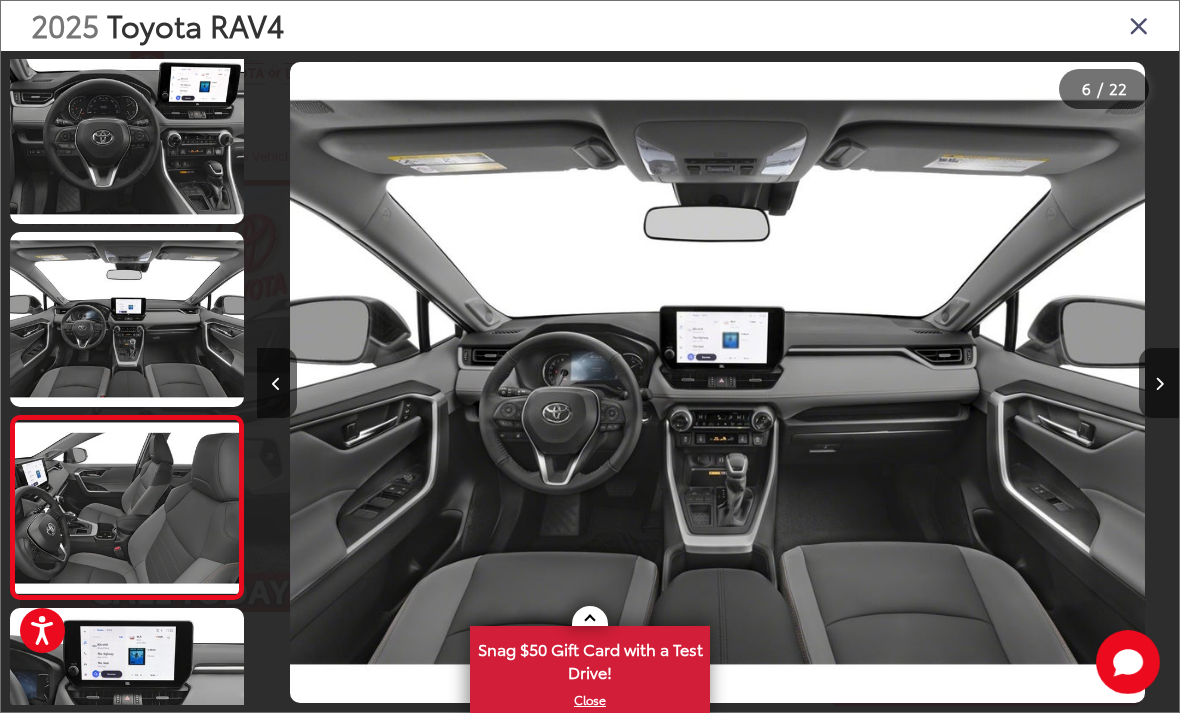 scroll, scrollTop: 693, scrollLeft: 0, axis: vertical 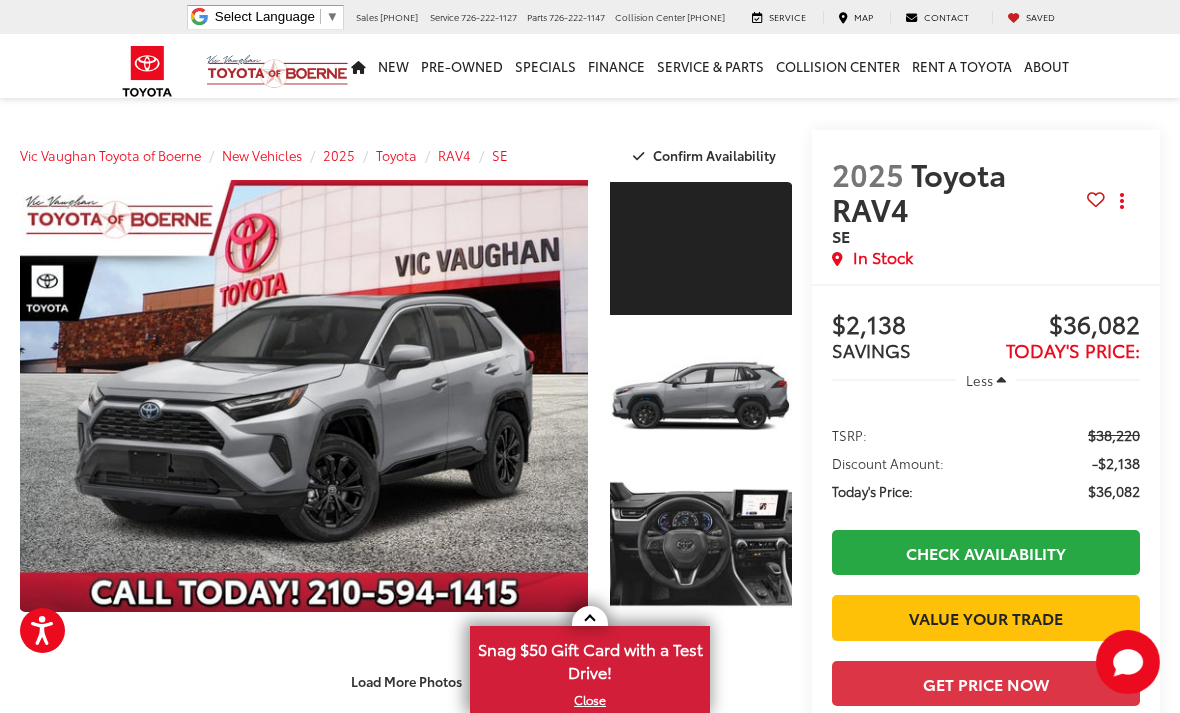click at bounding box center [304, 396] 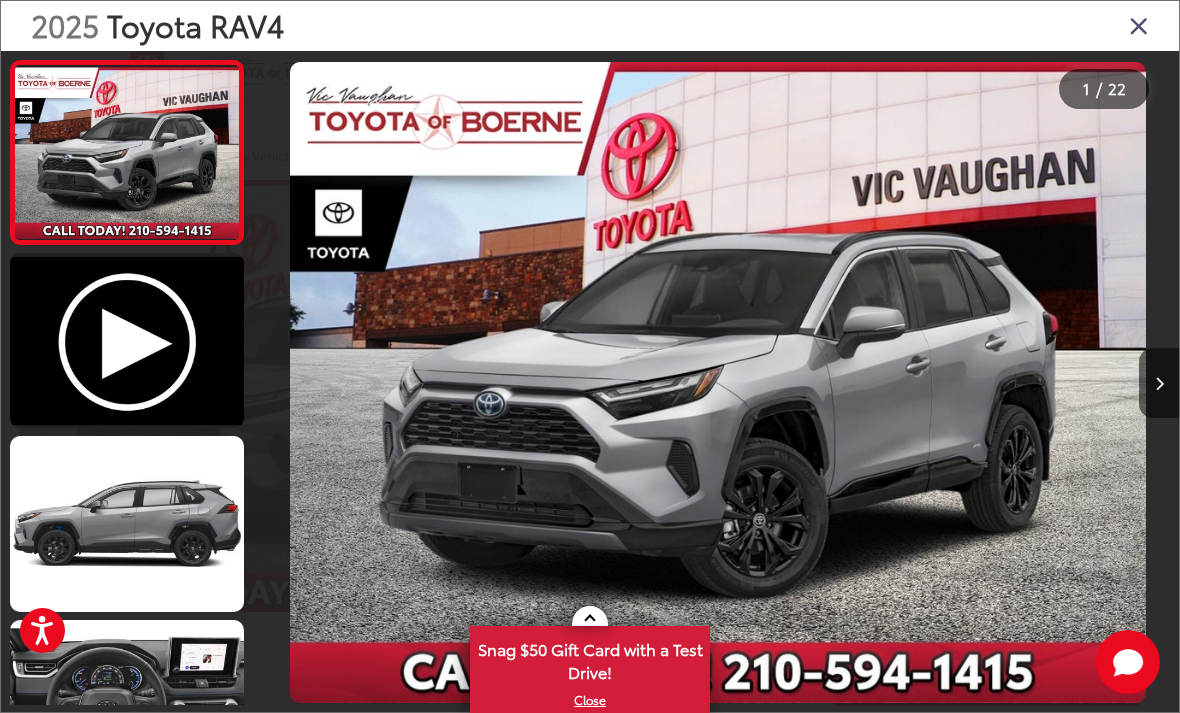 click at bounding box center (1159, 383) 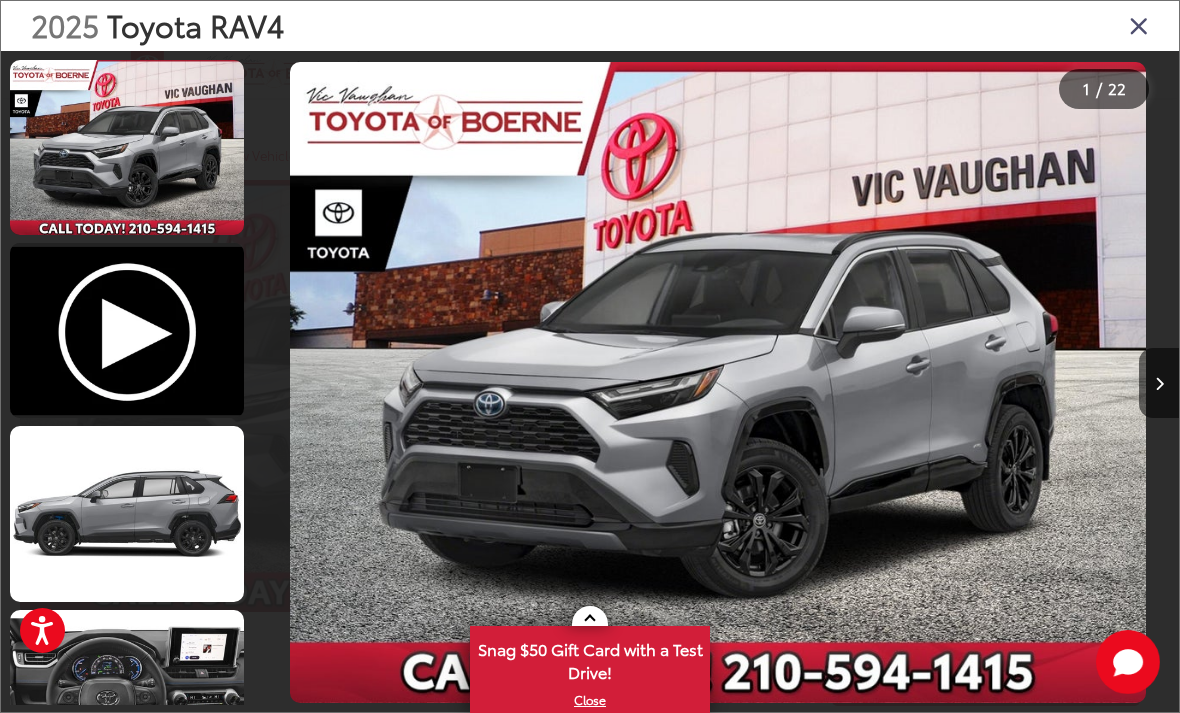 scroll, scrollTop: 0, scrollLeft: 709, axis: horizontal 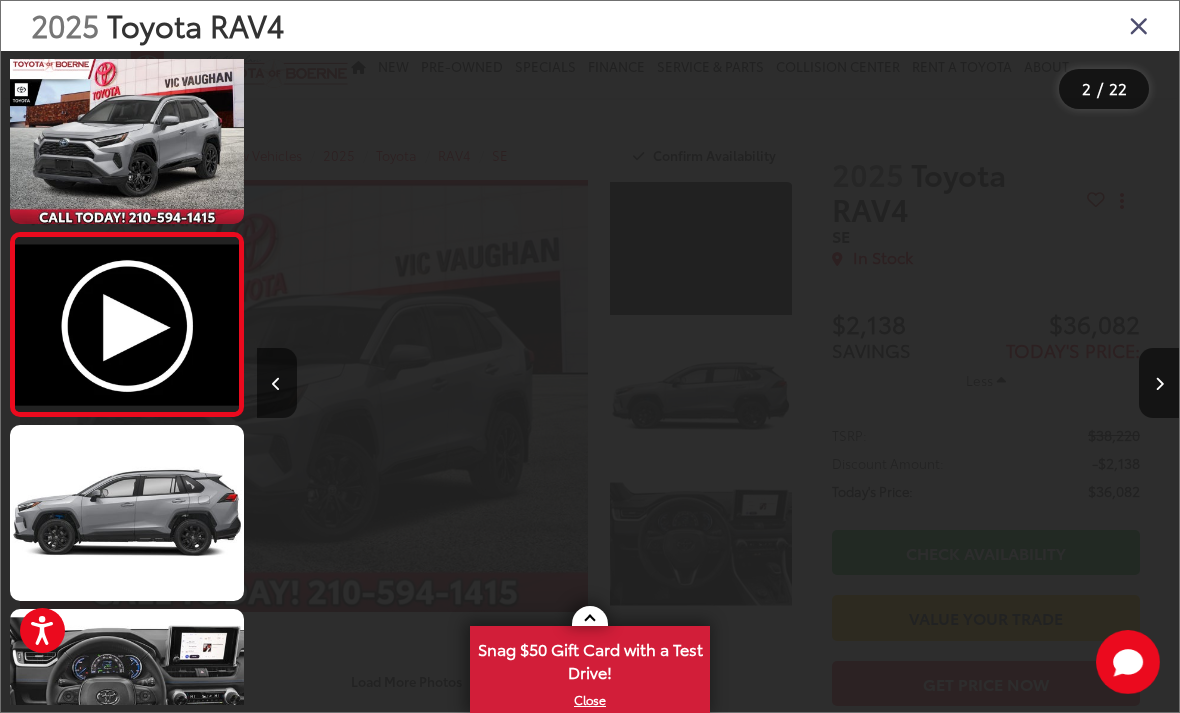 click at bounding box center (1159, 383) 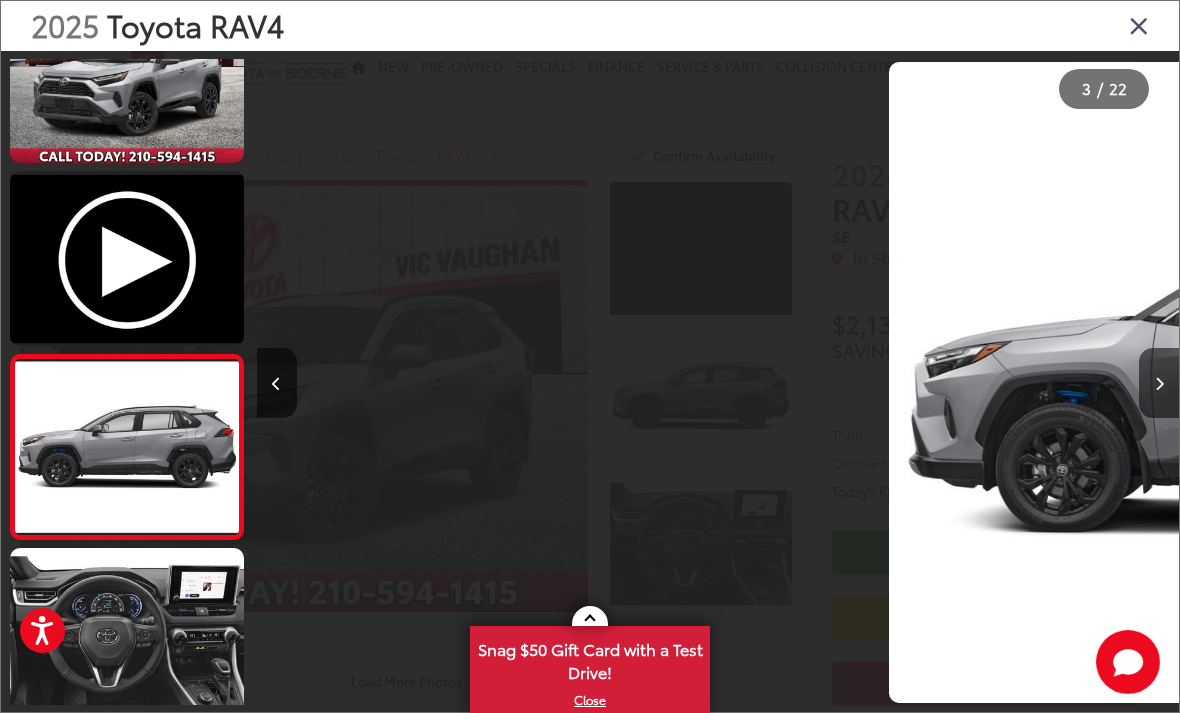 scroll, scrollTop: 0, scrollLeft: 1633, axis: horizontal 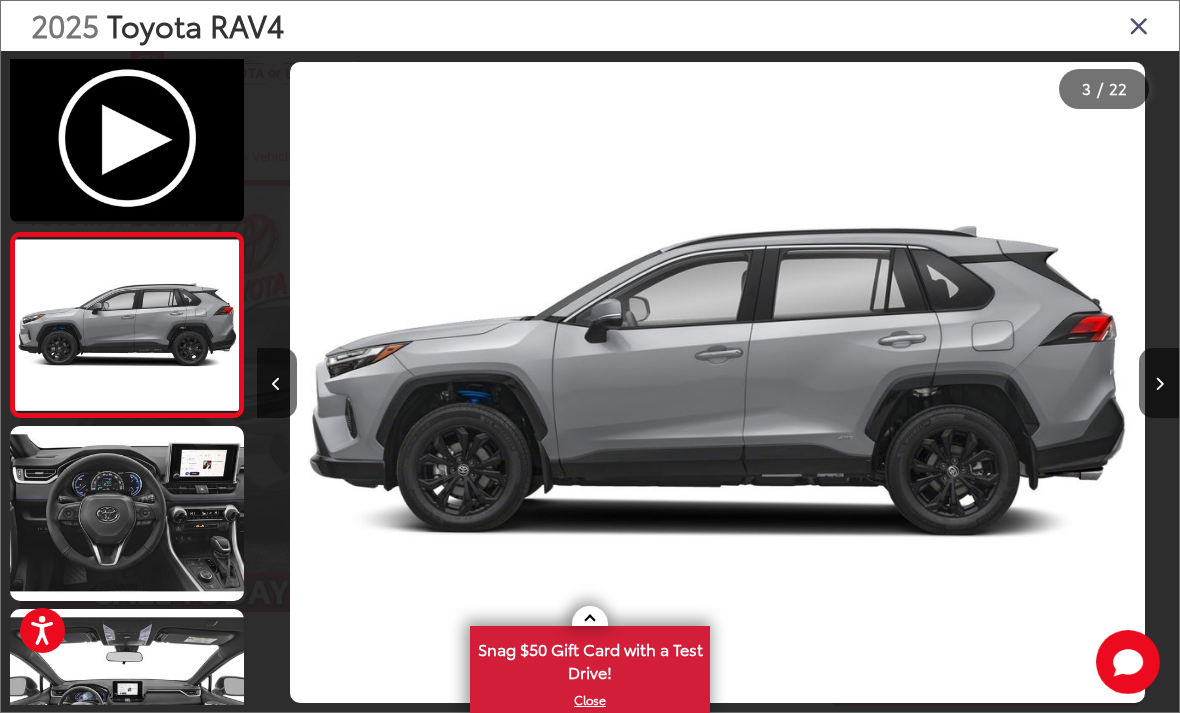 click at bounding box center [1159, 383] 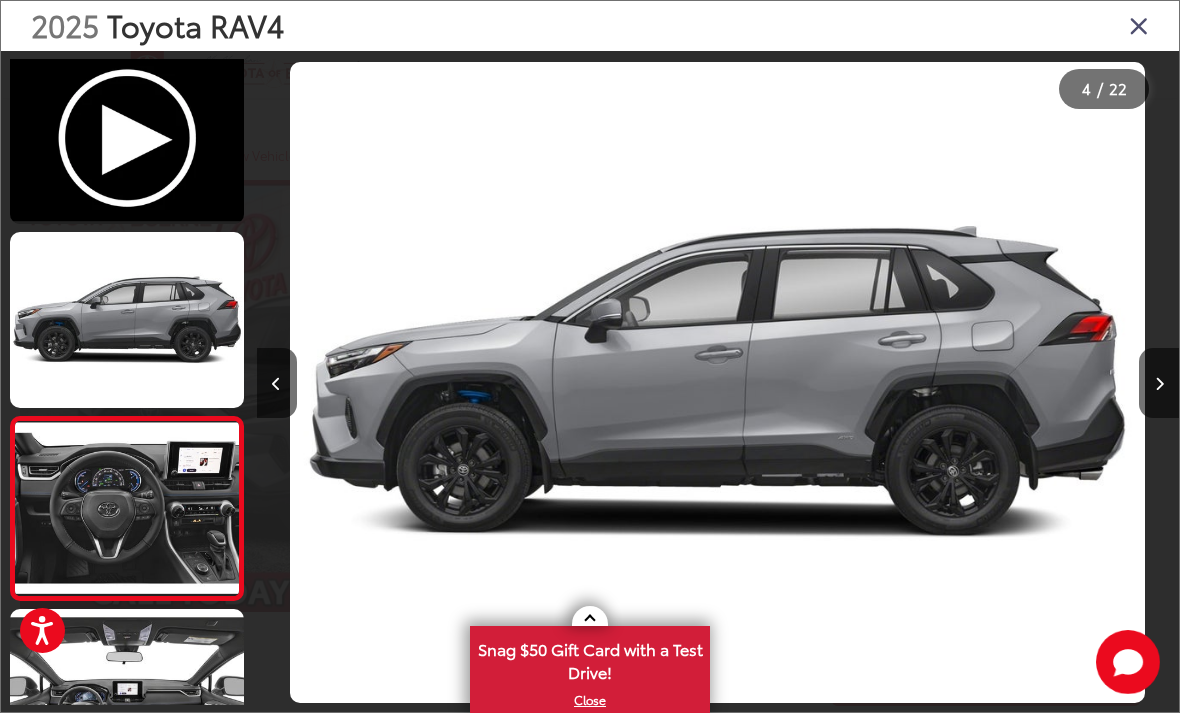 scroll, scrollTop: 351, scrollLeft: 0, axis: vertical 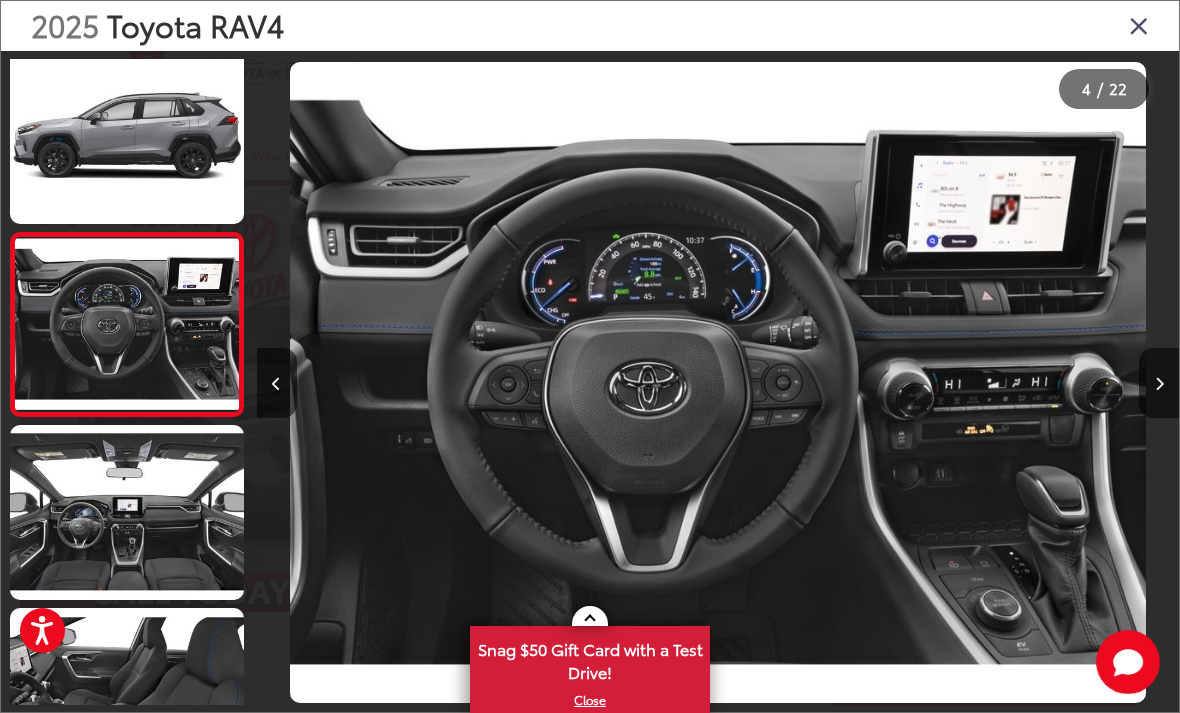 click at bounding box center [1159, 383] 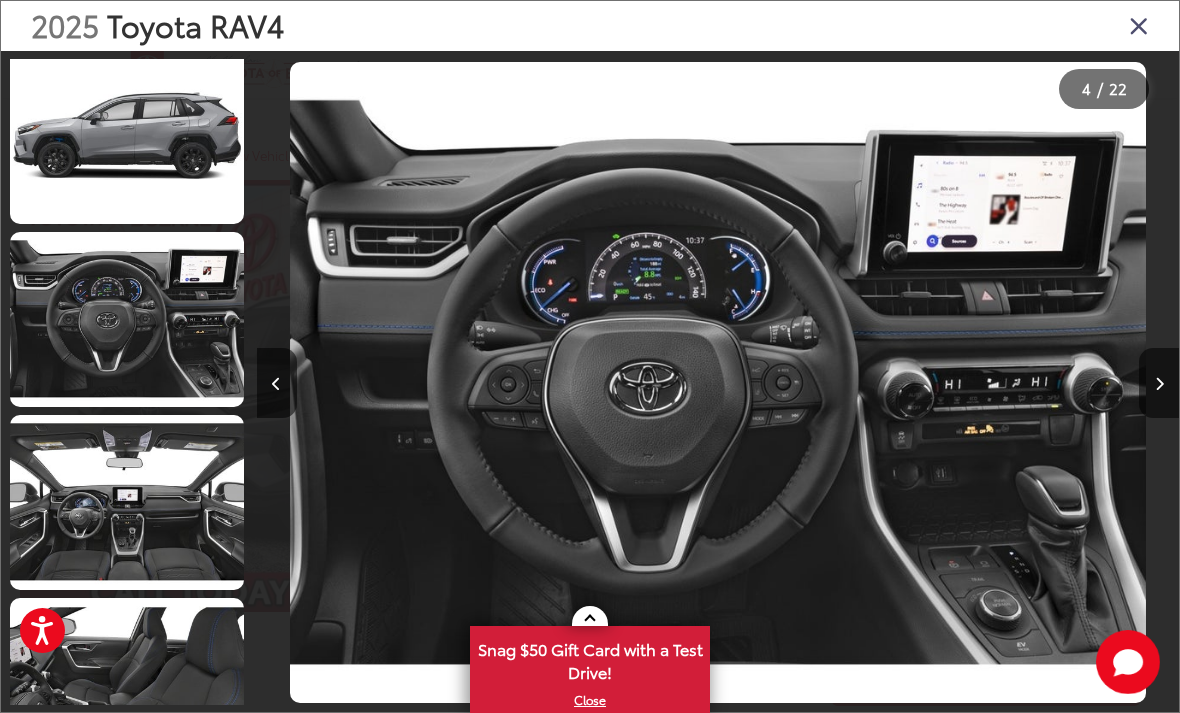 scroll, scrollTop: 449, scrollLeft: 0, axis: vertical 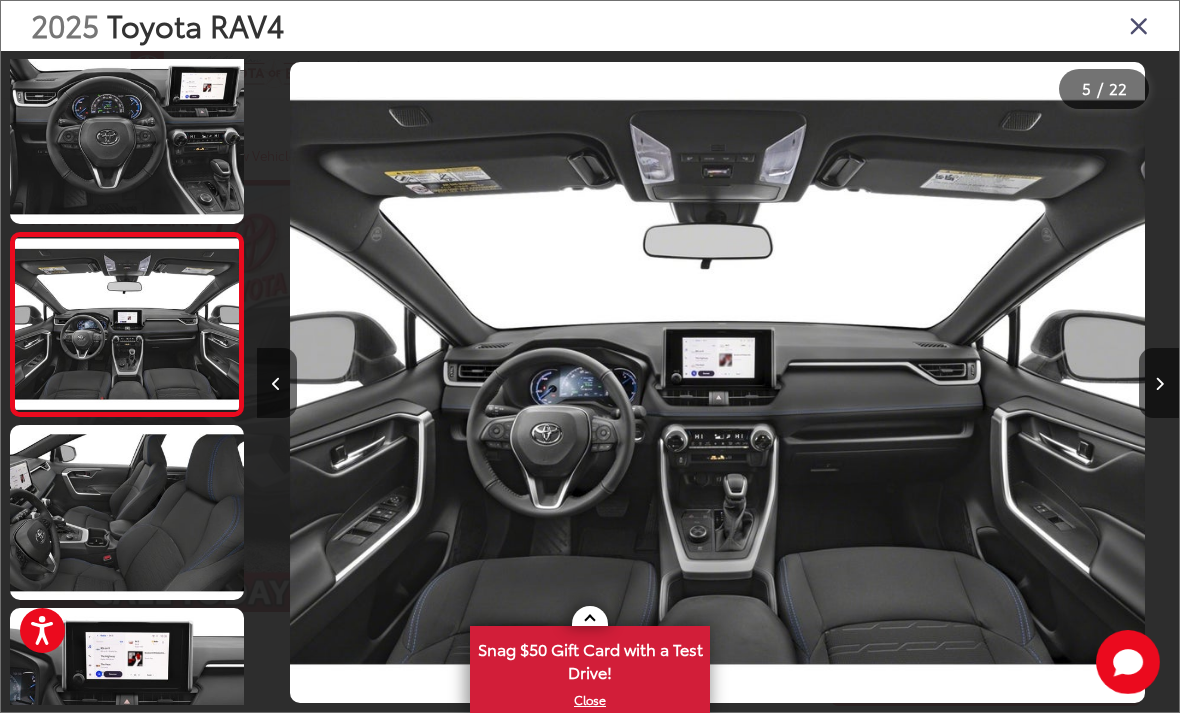 click at bounding box center [127, 512] 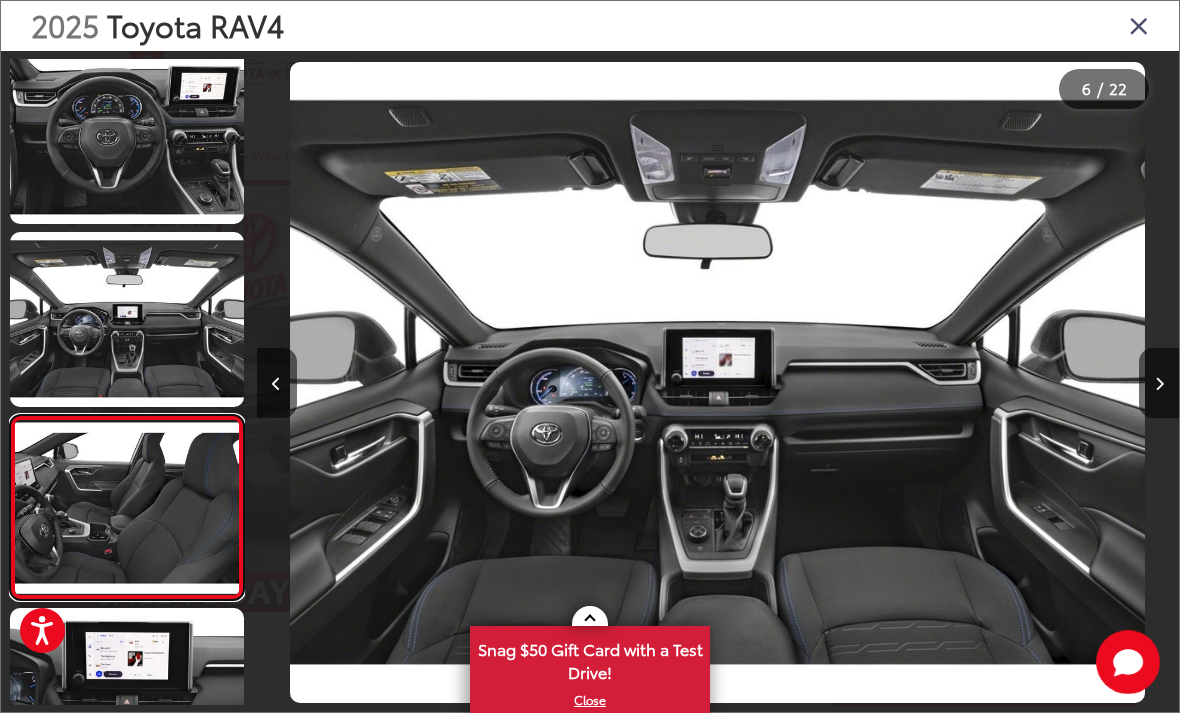scroll, scrollTop: 0, scrollLeft: 4520, axis: horizontal 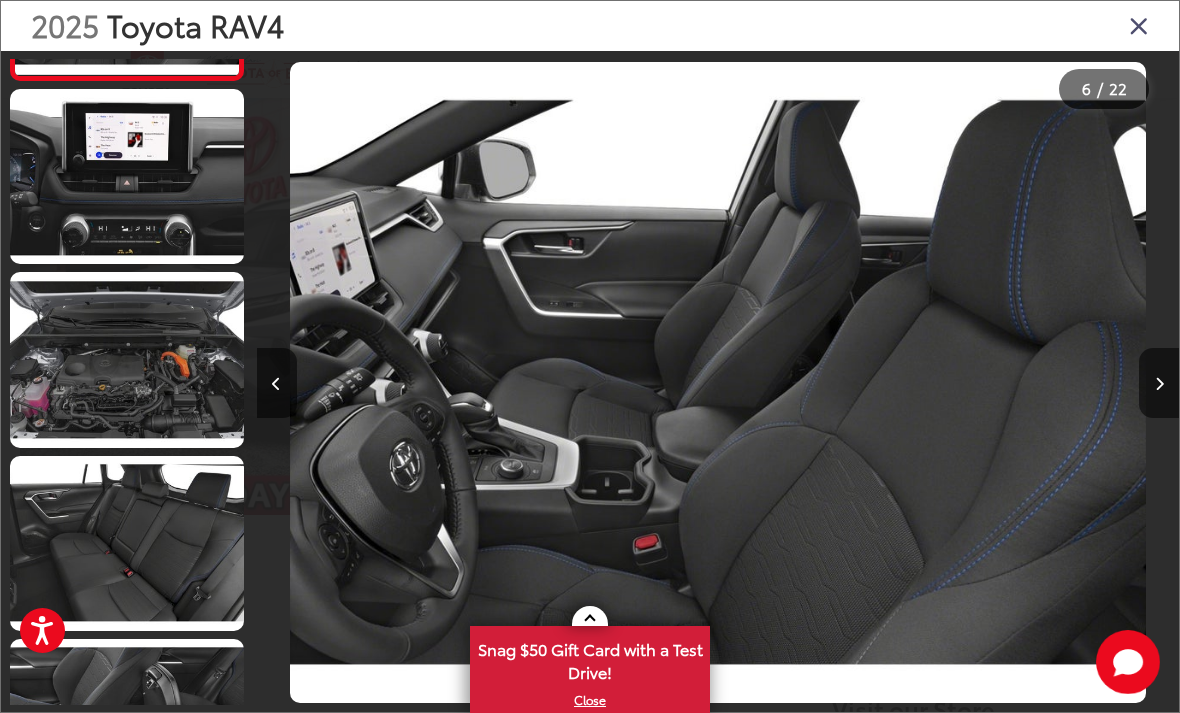 click at bounding box center (127, 543) 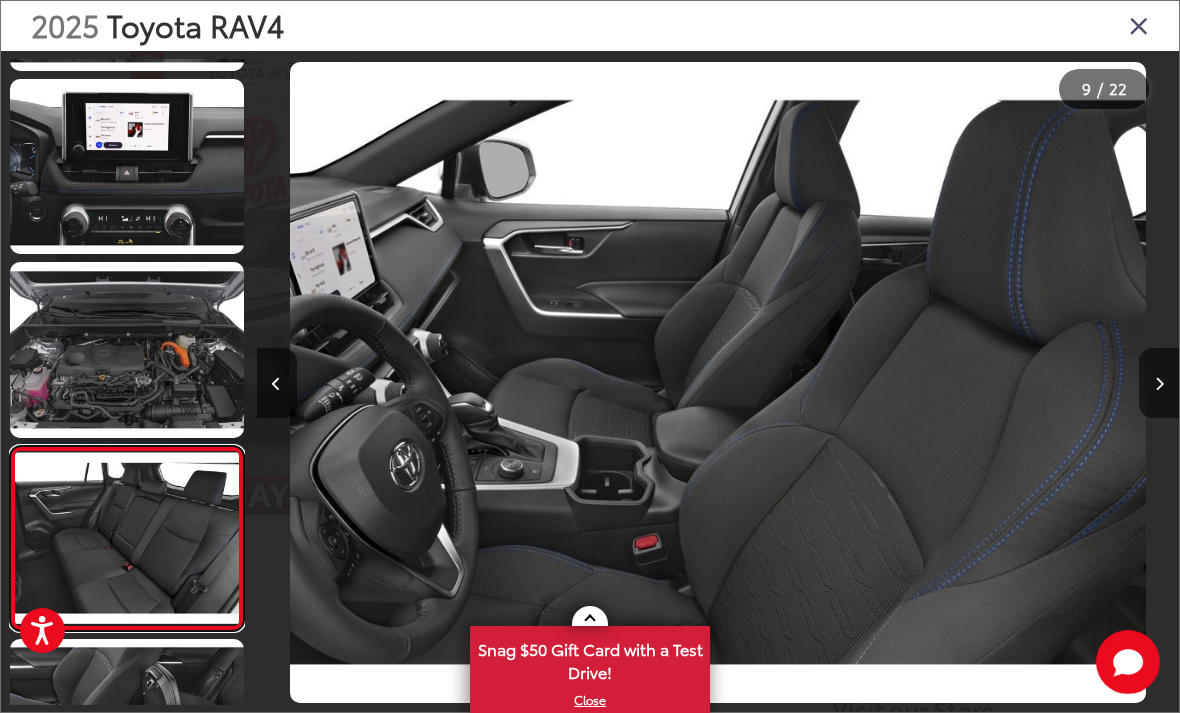 scroll, scrollTop: 0, scrollLeft: 7102, axis: horizontal 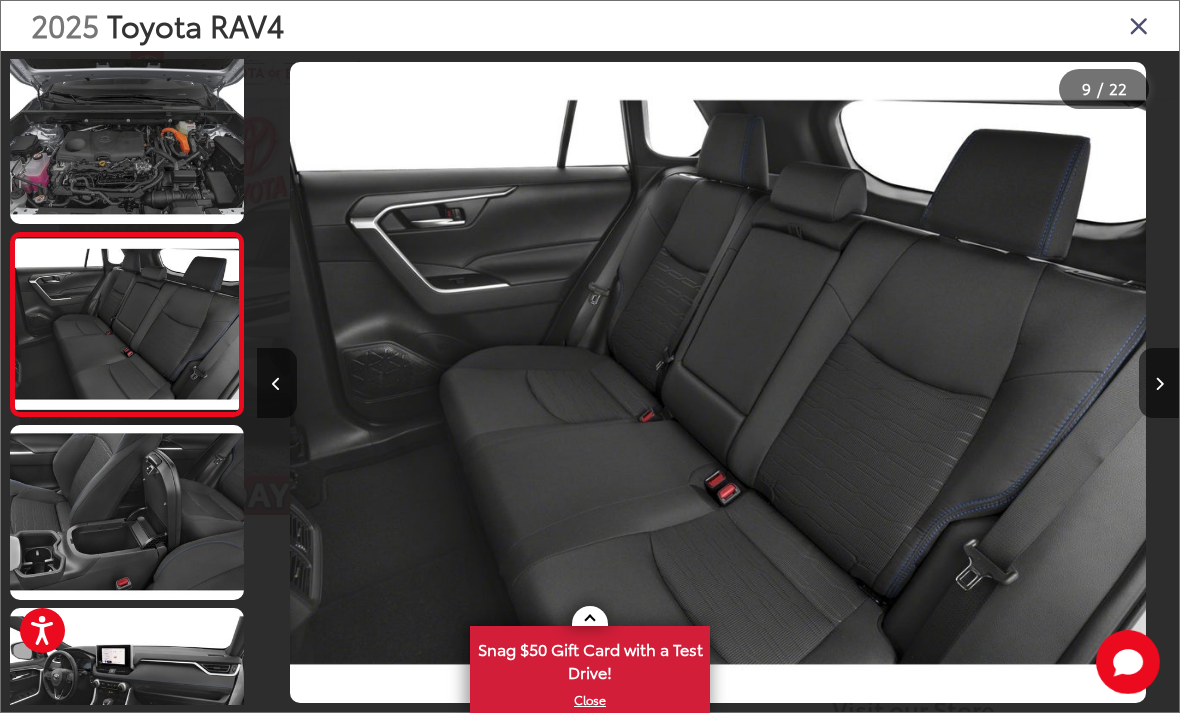 click at bounding box center [1139, 25] 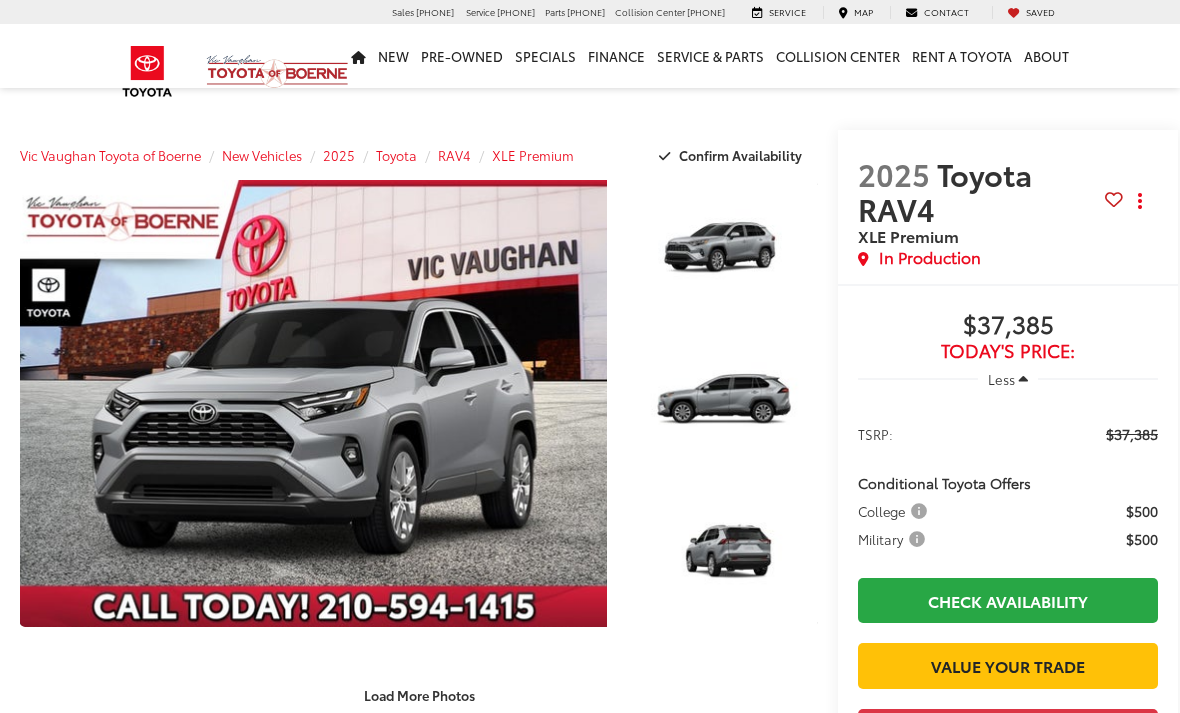scroll, scrollTop: 0, scrollLeft: 0, axis: both 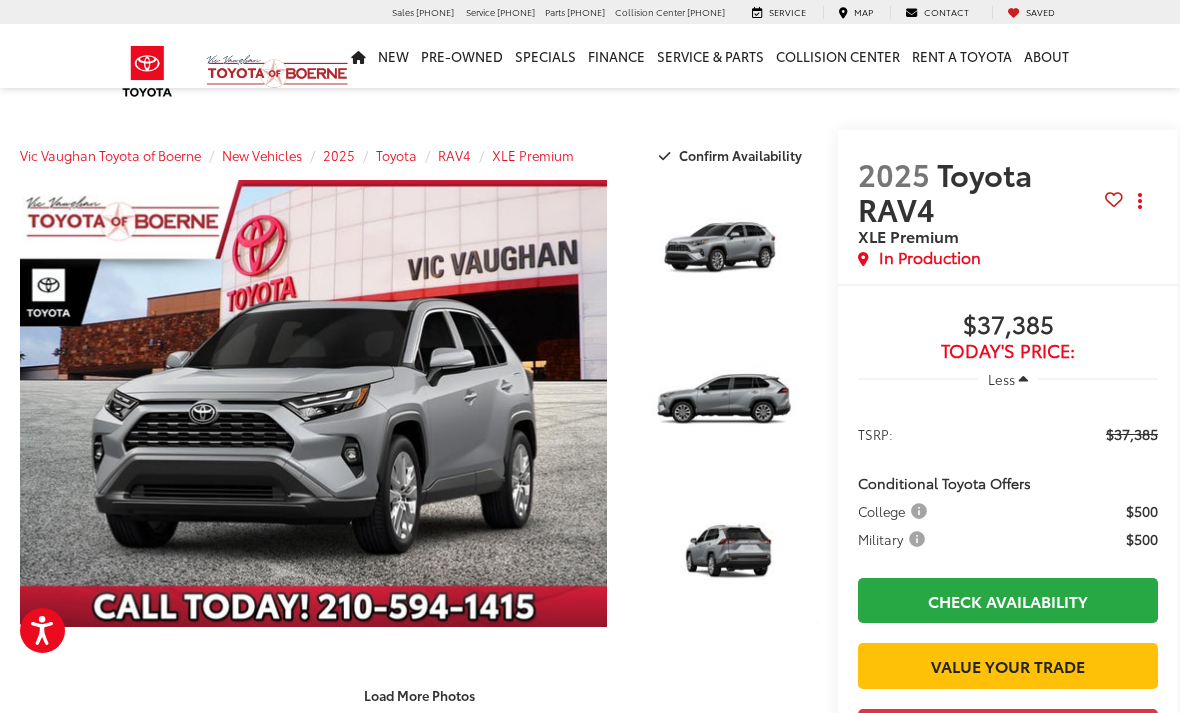 click at bounding box center [313, 403] 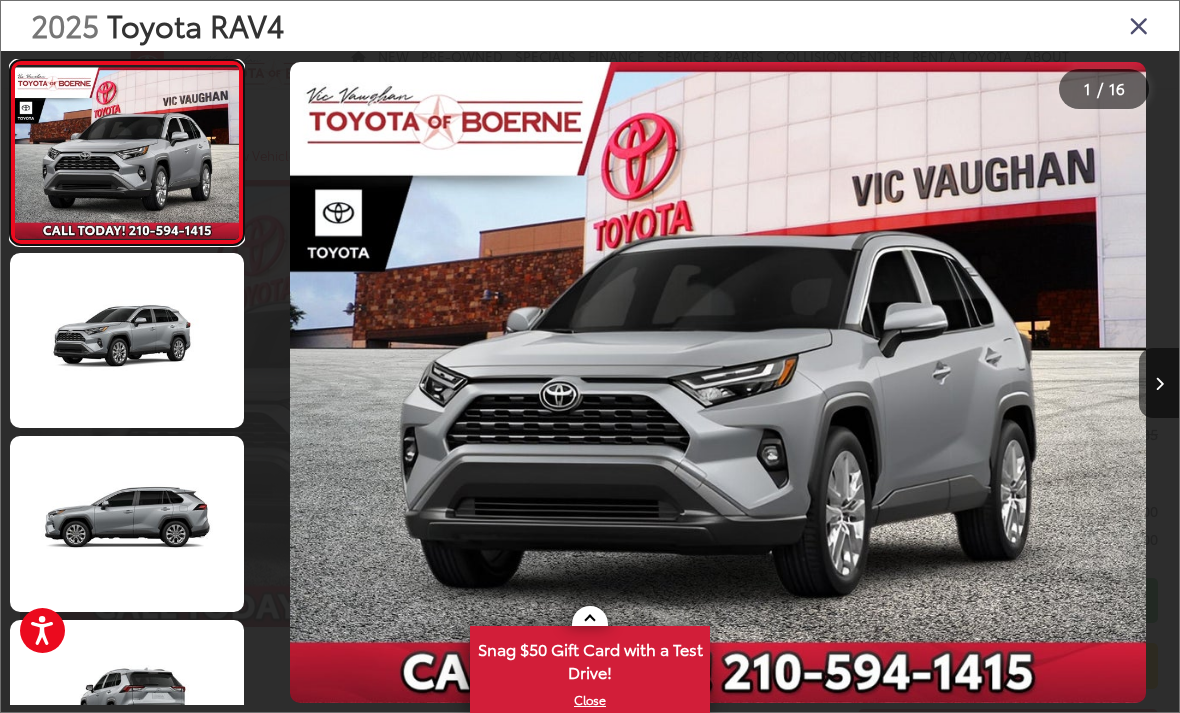 scroll, scrollTop: 0, scrollLeft: 0, axis: both 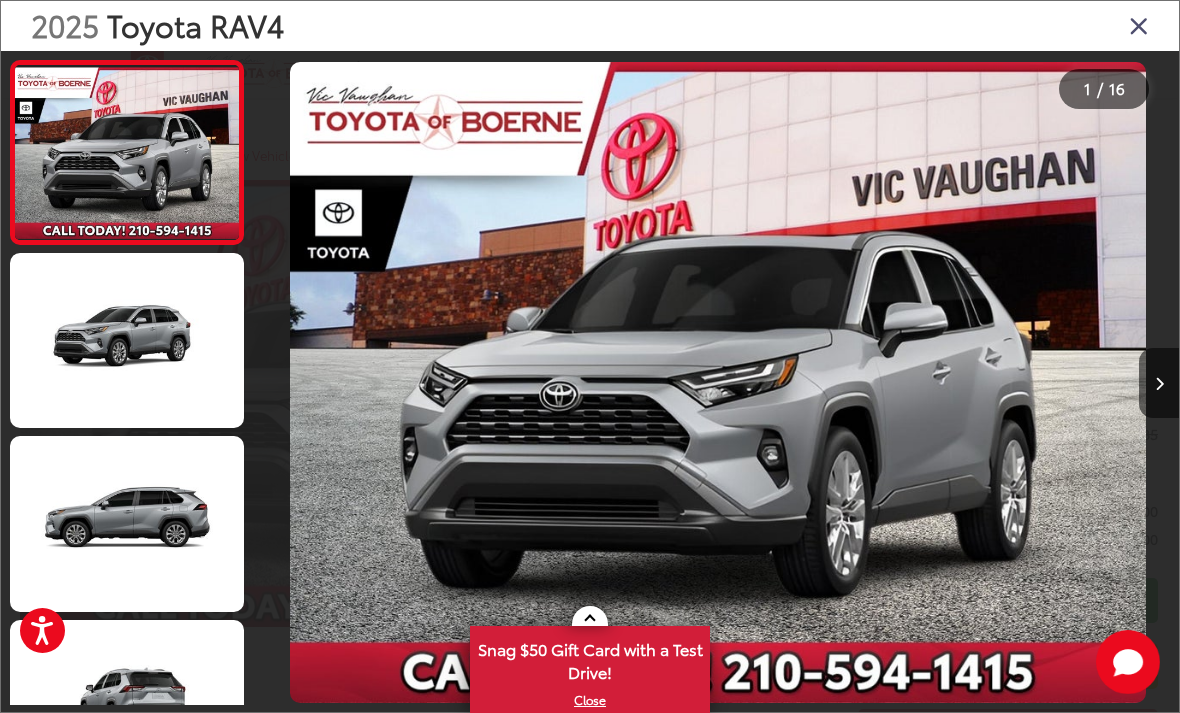 click at bounding box center (1139, 25) 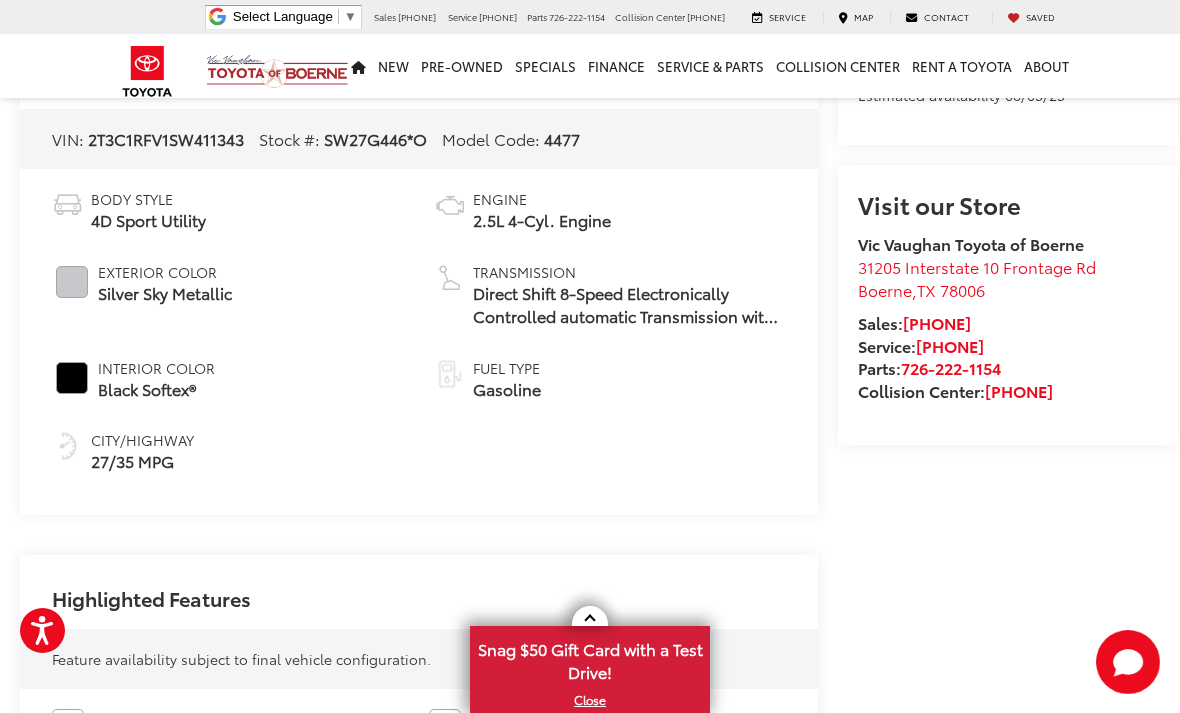 scroll, scrollTop: 706, scrollLeft: 0, axis: vertical 